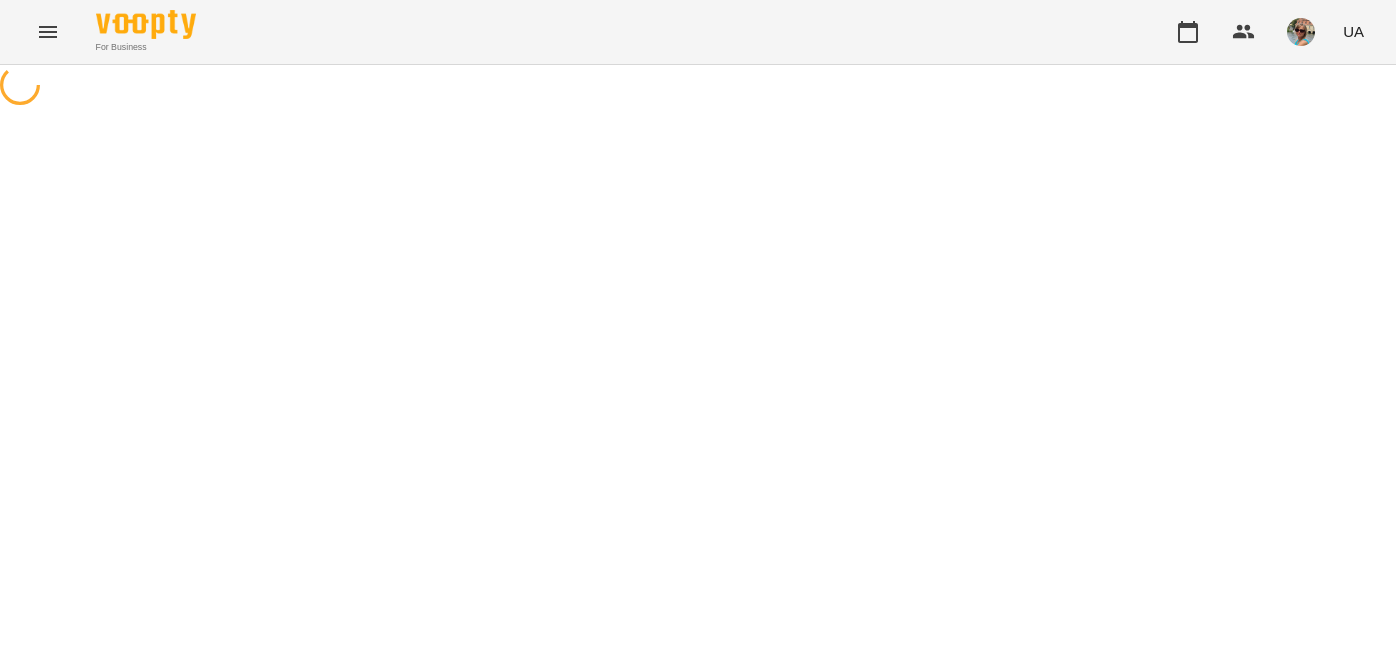 scroll, scrollTop: 0, scrollLeft: 0, axis: both 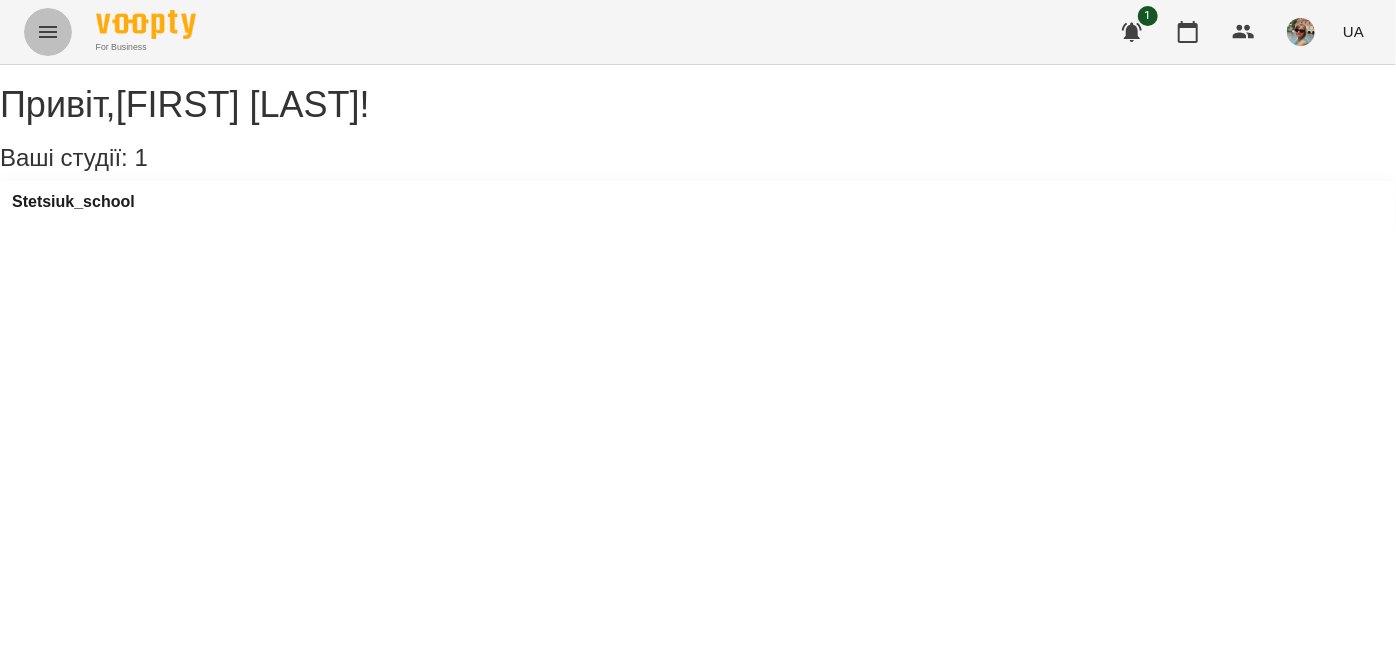 click 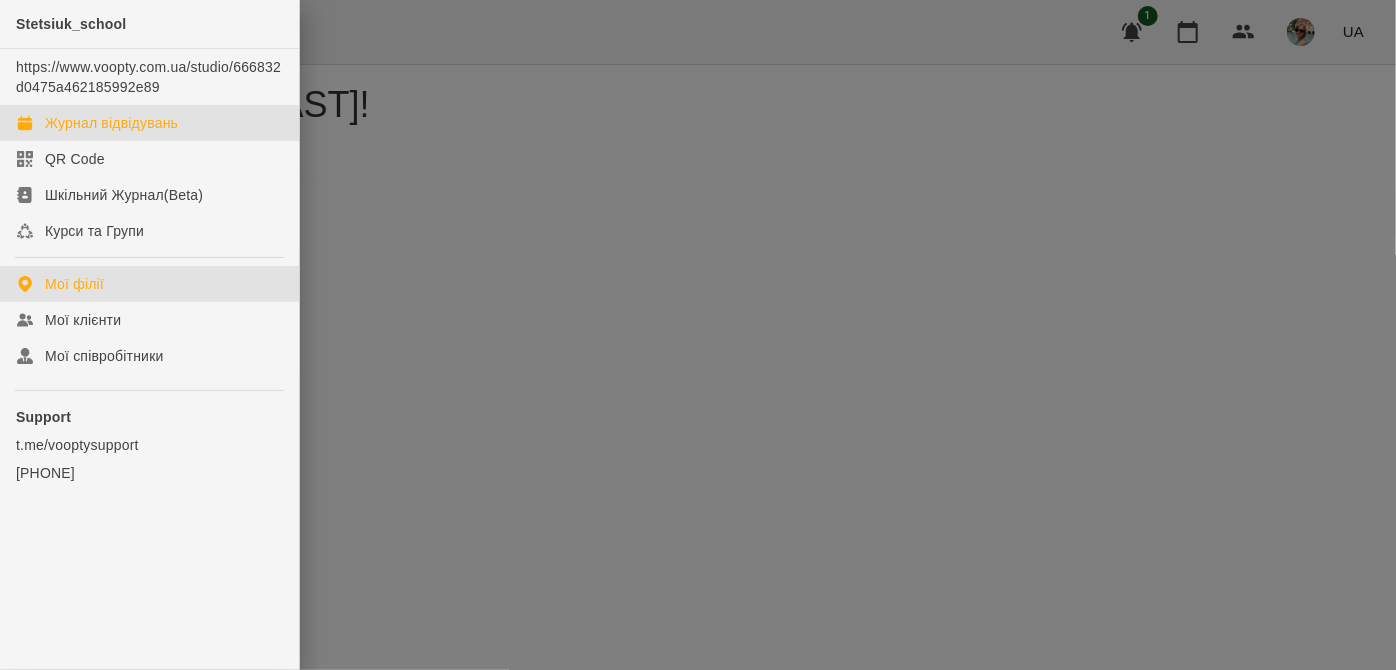 click on "Журнал відвідувань" at bounding box center (111, 123) 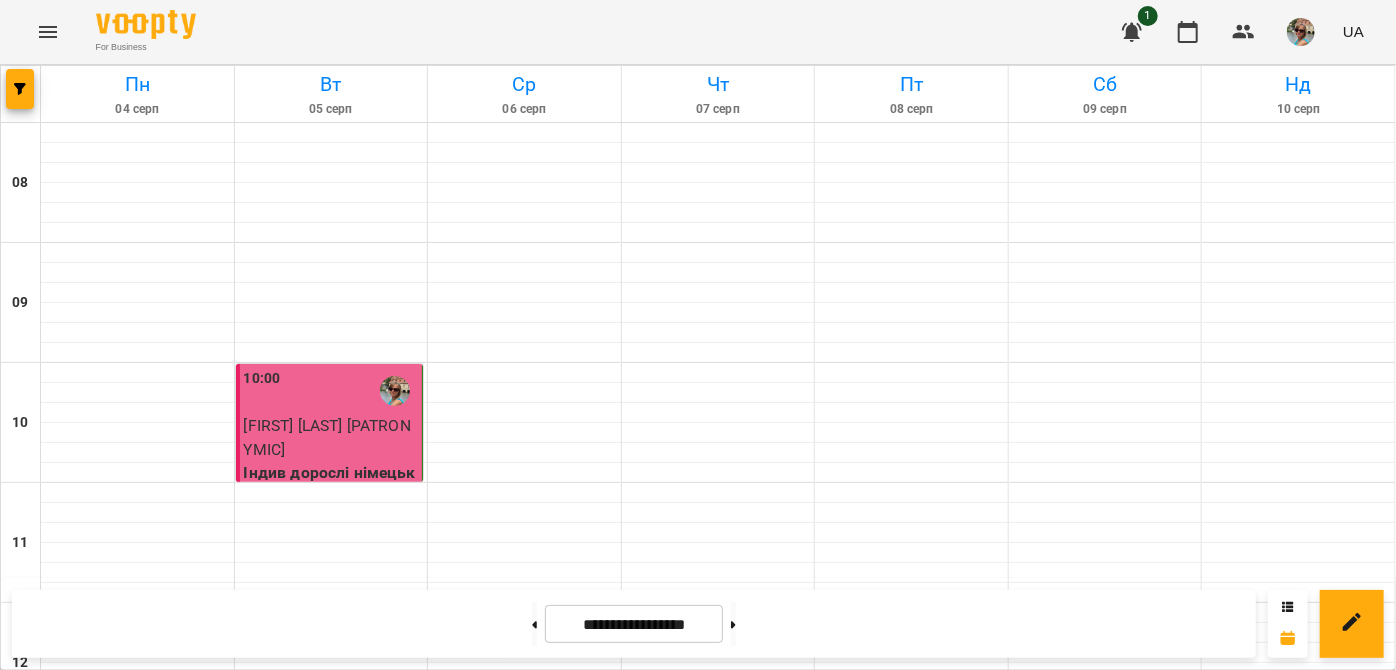 scroll, scrollTop: 837, scrollLeft: 0, axis: vertical 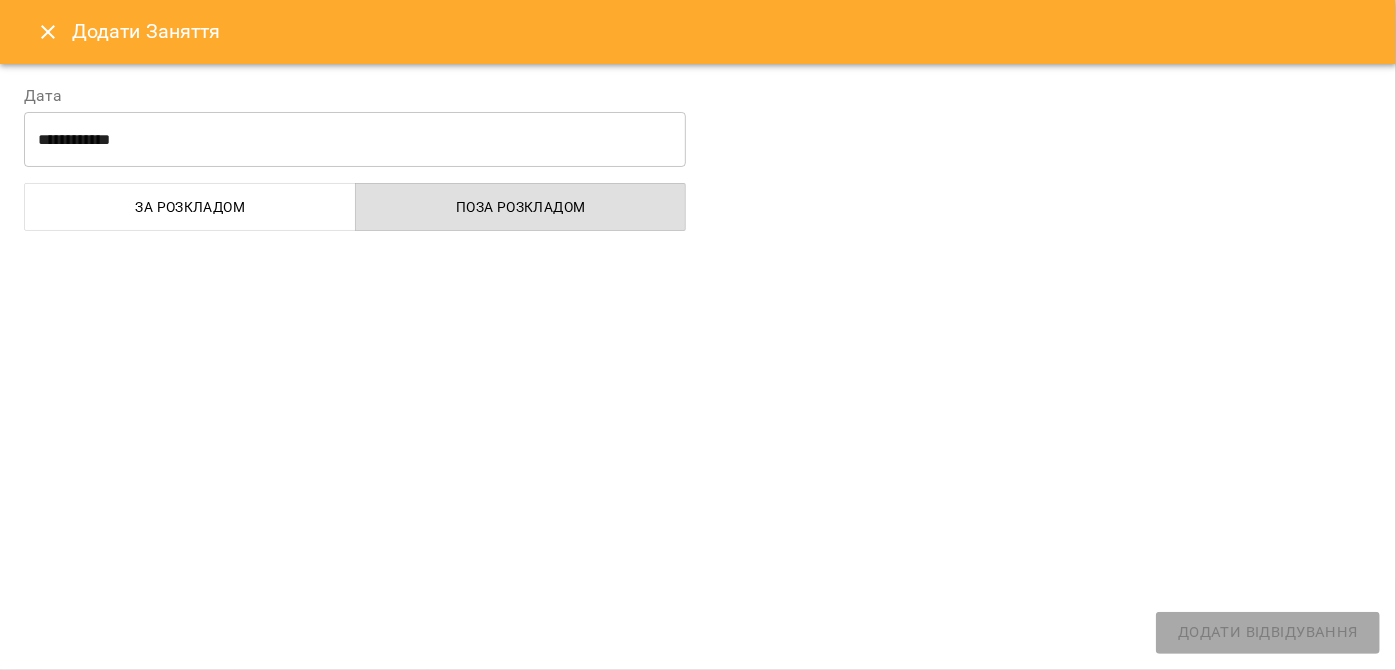 select on "**********" 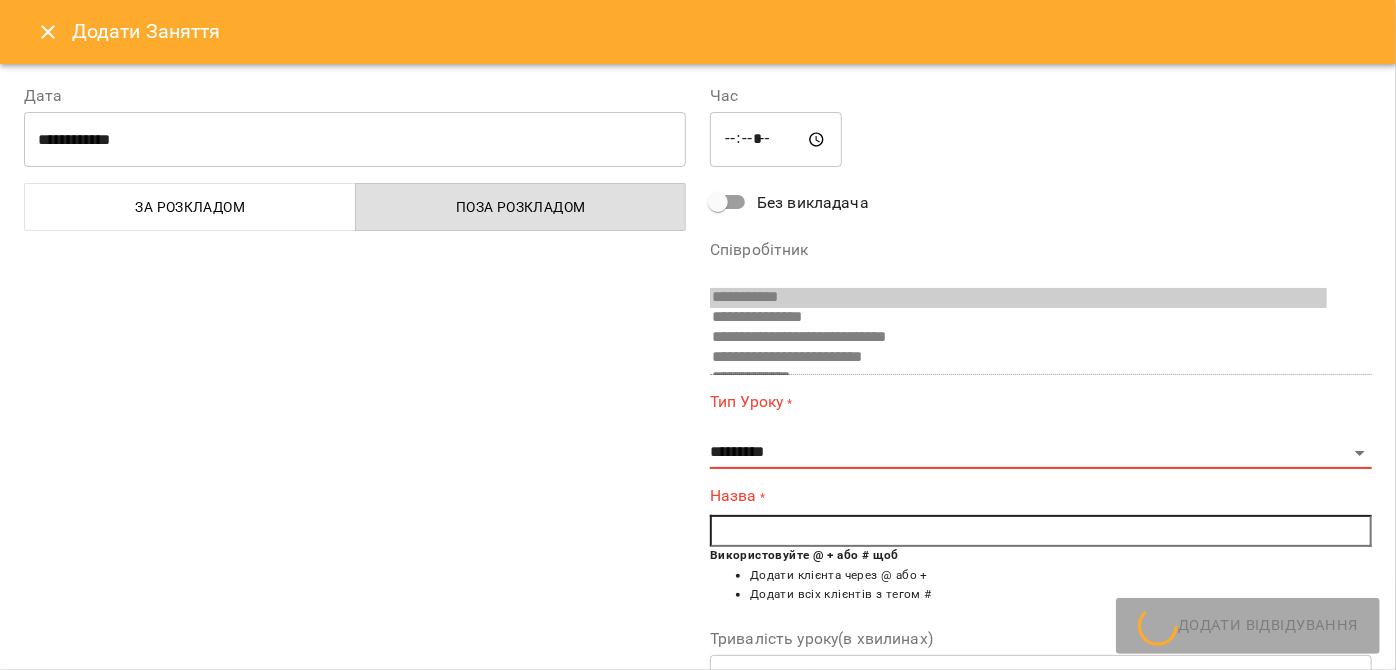 scroll, scrollTop: 112, scrollLeft: 0, axis: vertical 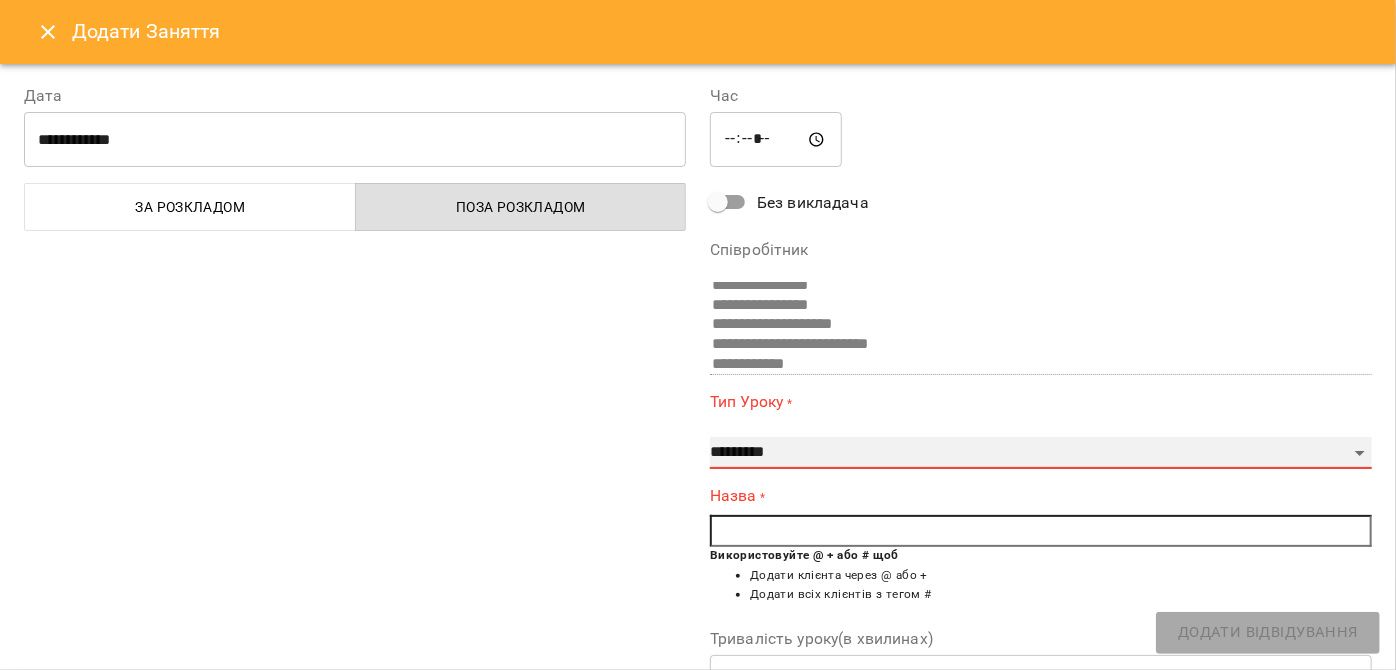 click on "**********" at bounding box center [1041, 453] 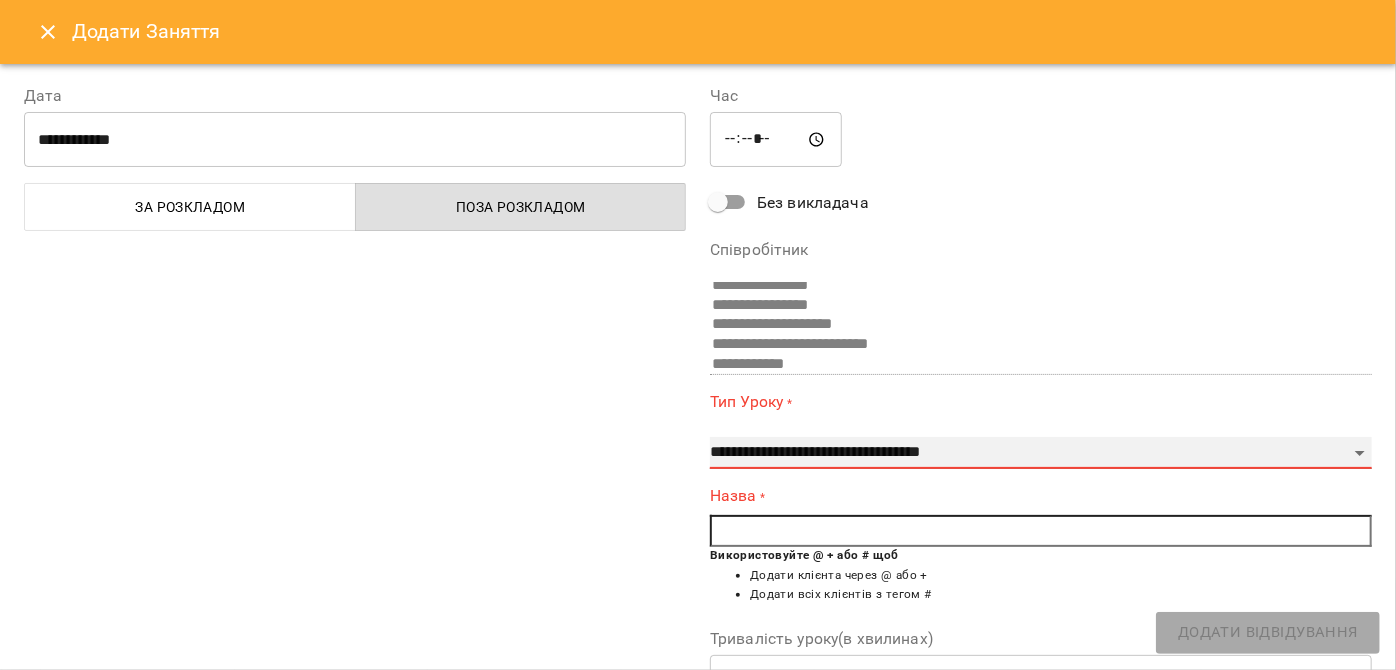 click on "**********" at bounding box center [1041, 453] 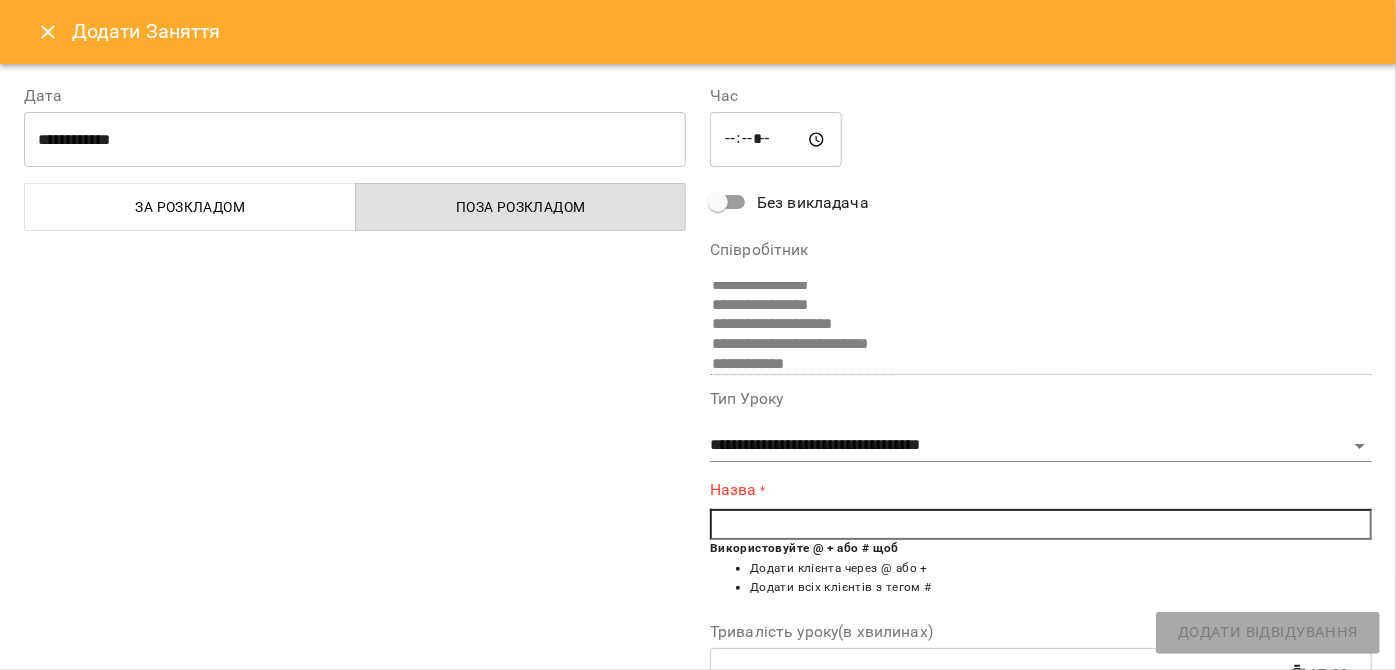 click at bounding box center [1041, 525] 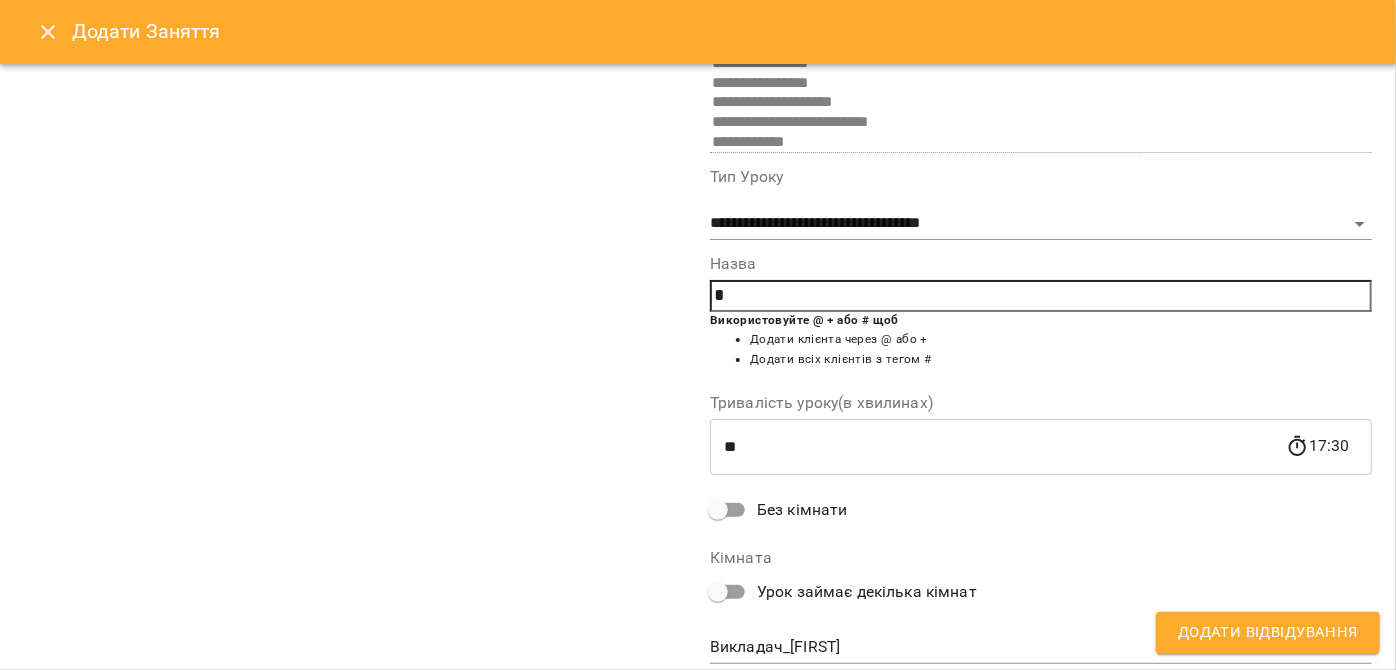 scroll, scrollTop: 231, scrollLeft: 0, axis: vertical 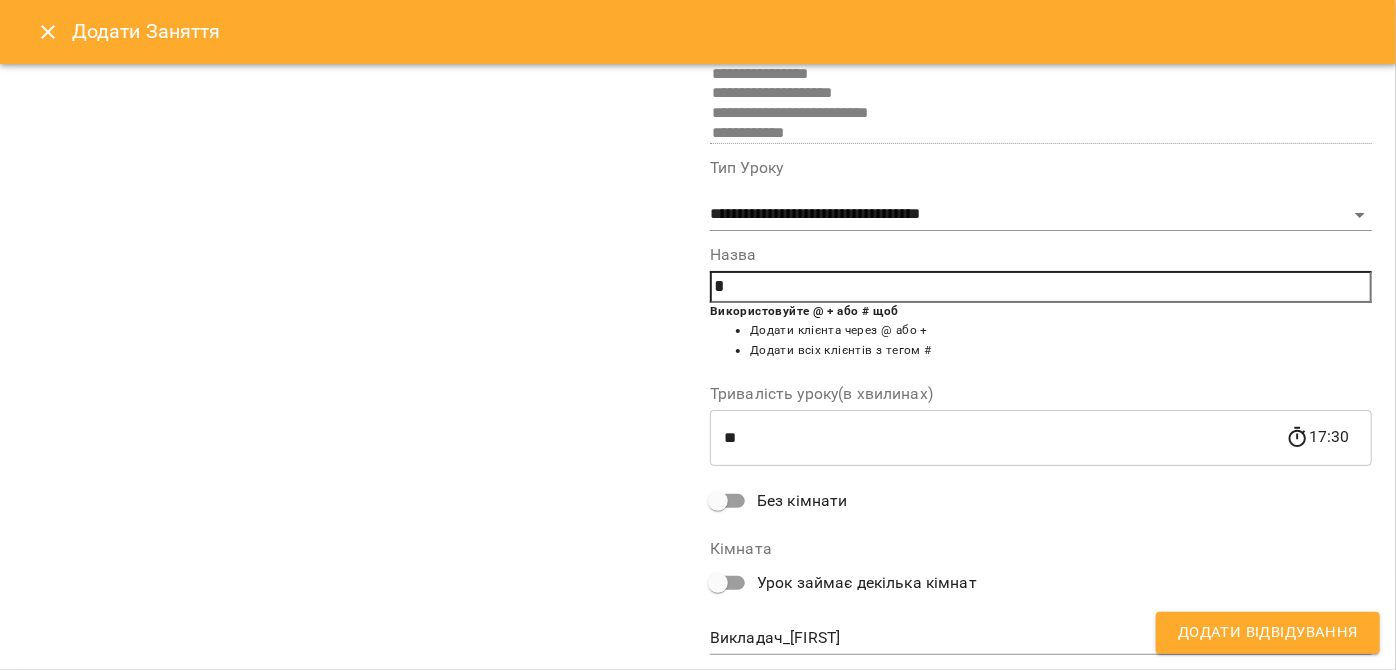 click on "*" at bounding box center (1041, 287) 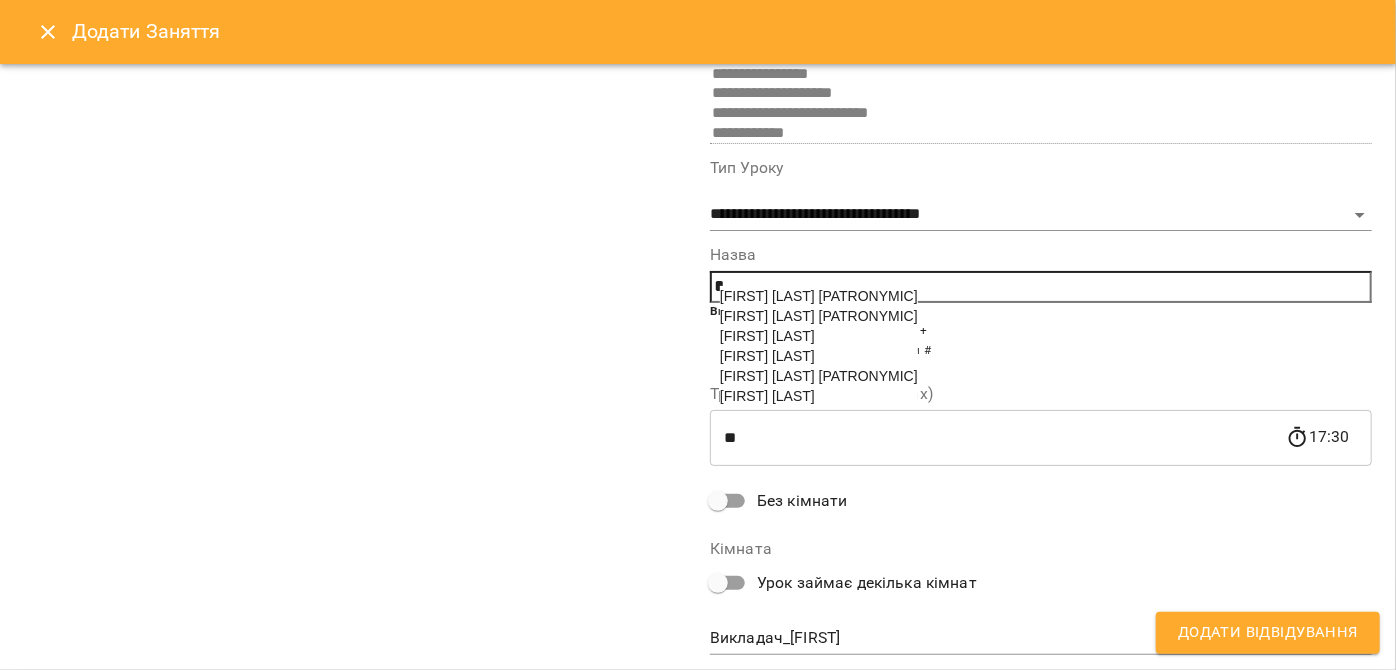 click on "[LAST] [FIRST]" at bounding box center (767, 336) 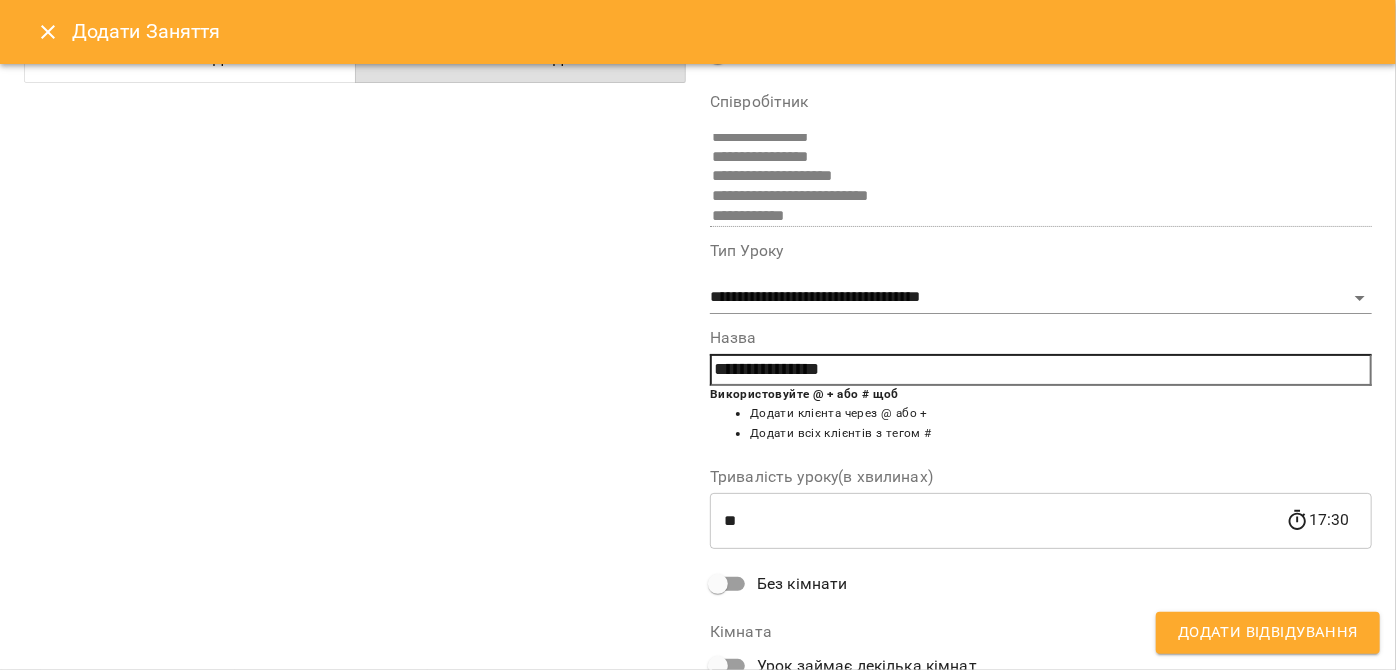 scroll, scrollTop: 0, scrollLeft: 0, axis: both 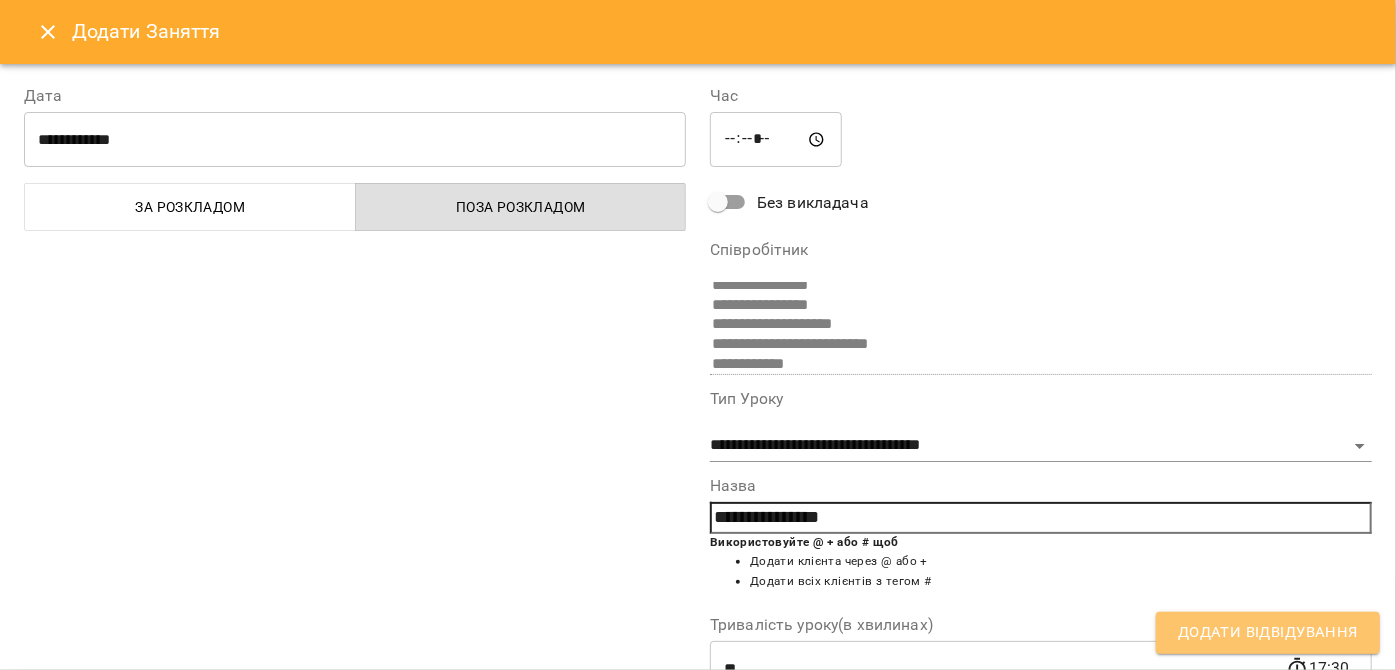 click on "Додати Відвідування" at bounding box center (1268, 633) 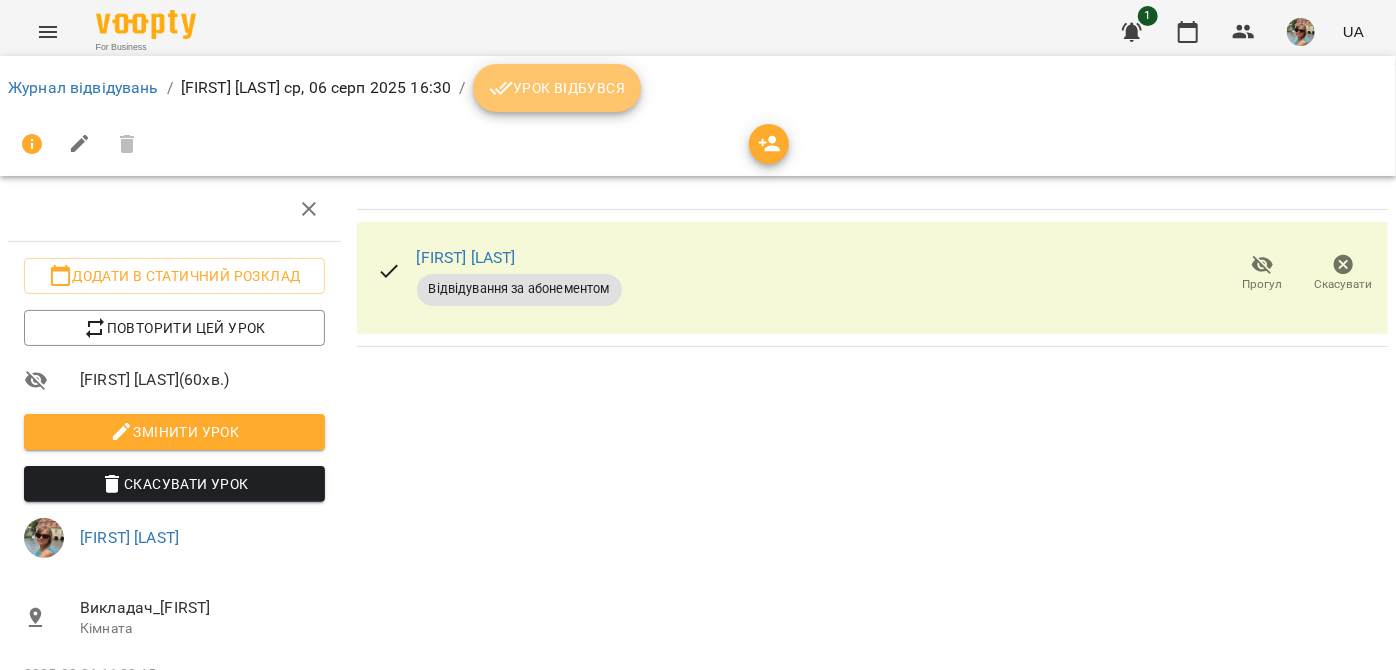 click on "Урок відбувся" at bounding box center [557, 88] 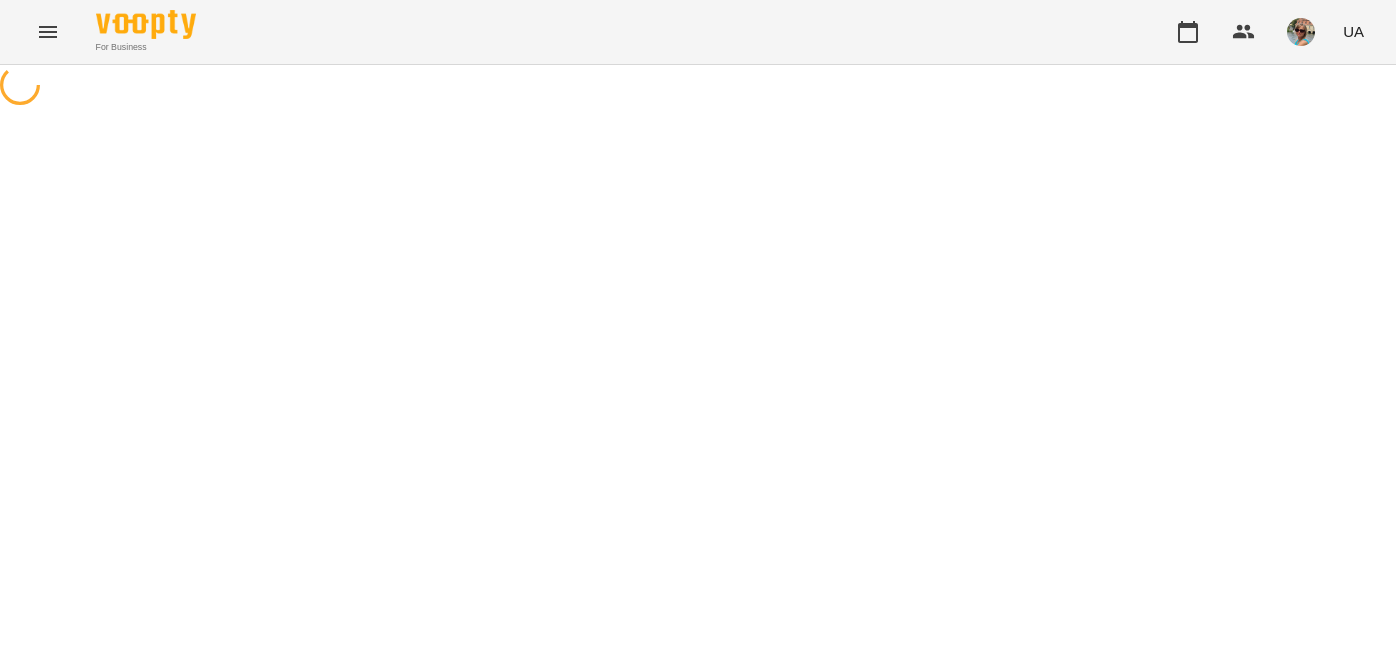 scroll, scrollTop: 0, scrollLeft: 0, axis: both 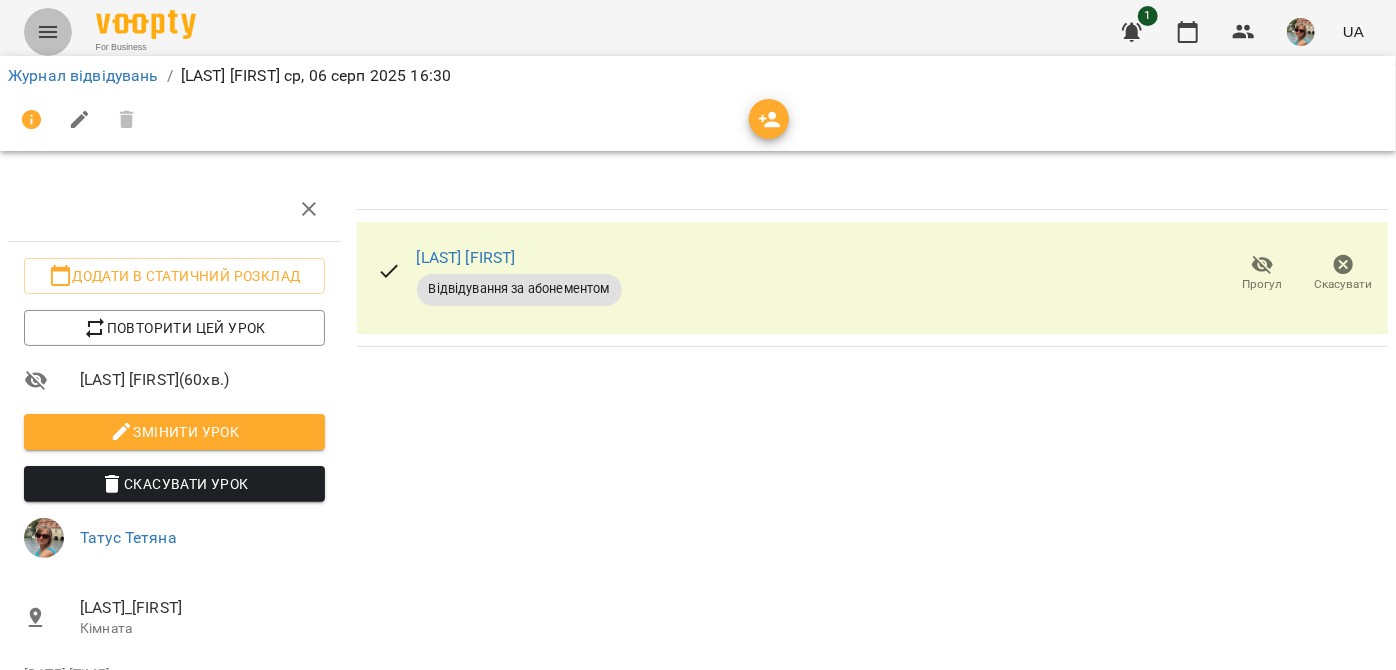 click 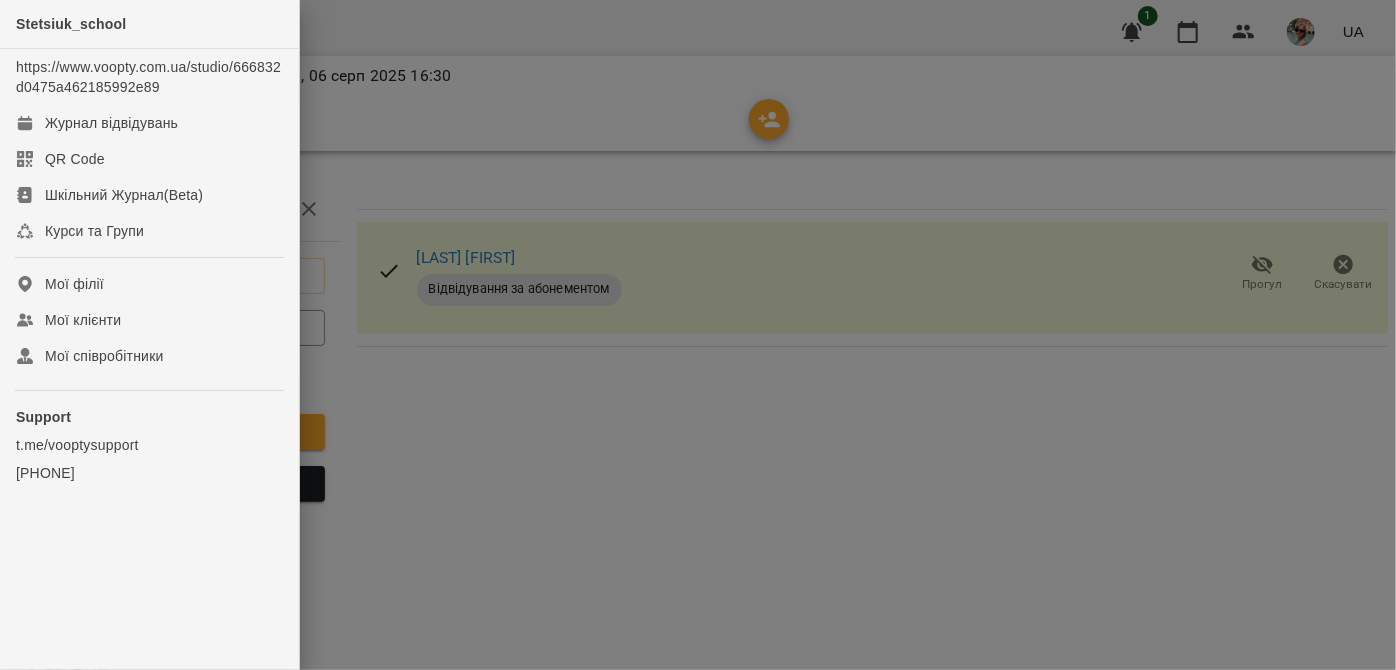 click at bounding box center [698, 335] 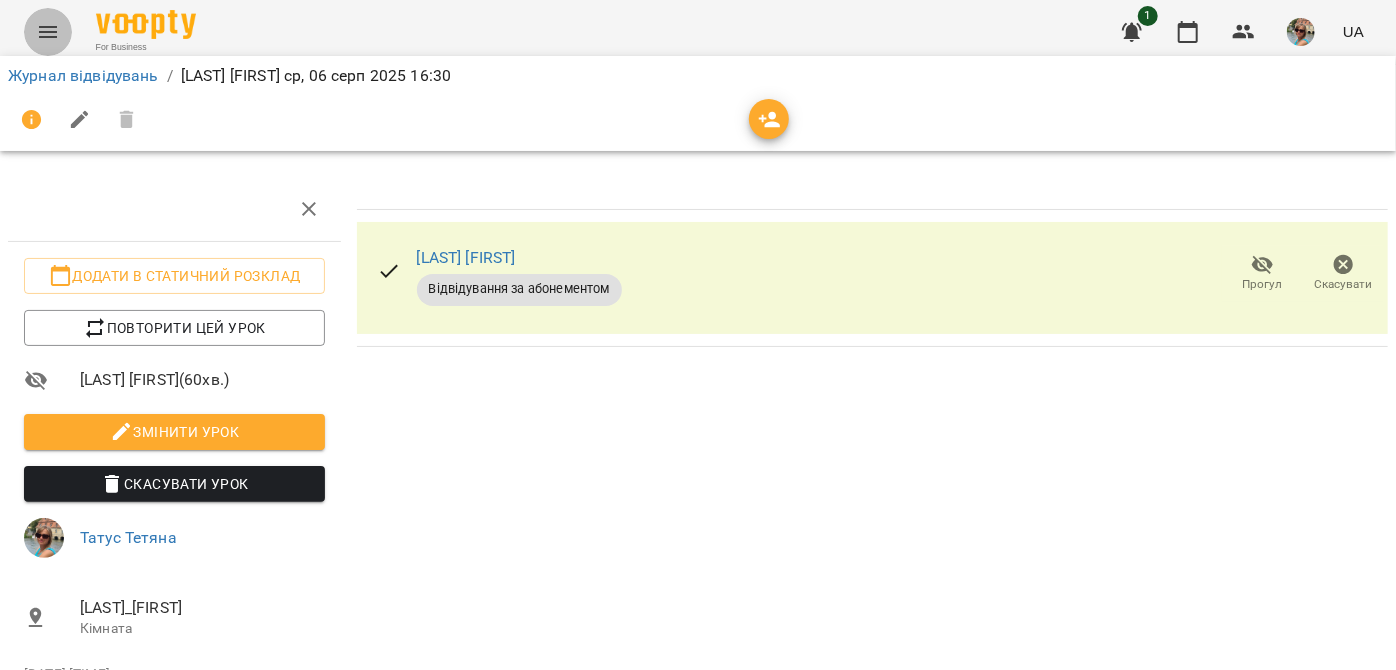 click 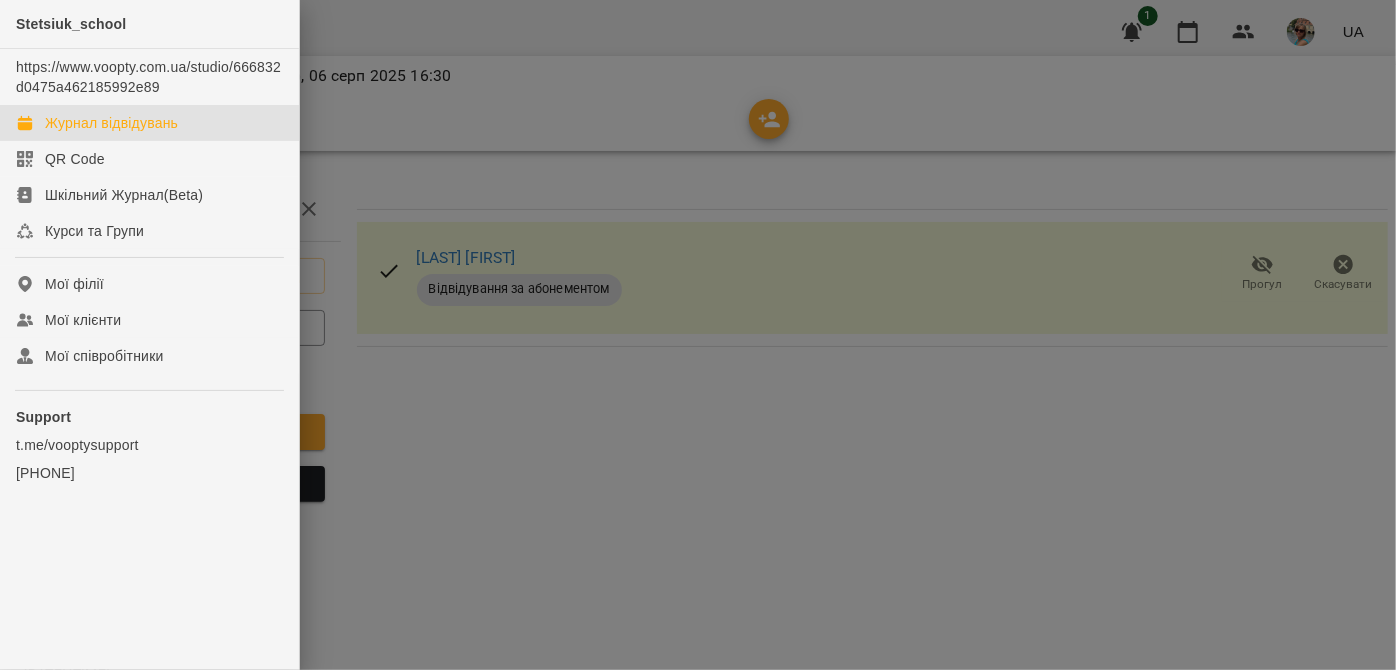 click on "Журнал відвідувань" at bounding box center (111, 123) 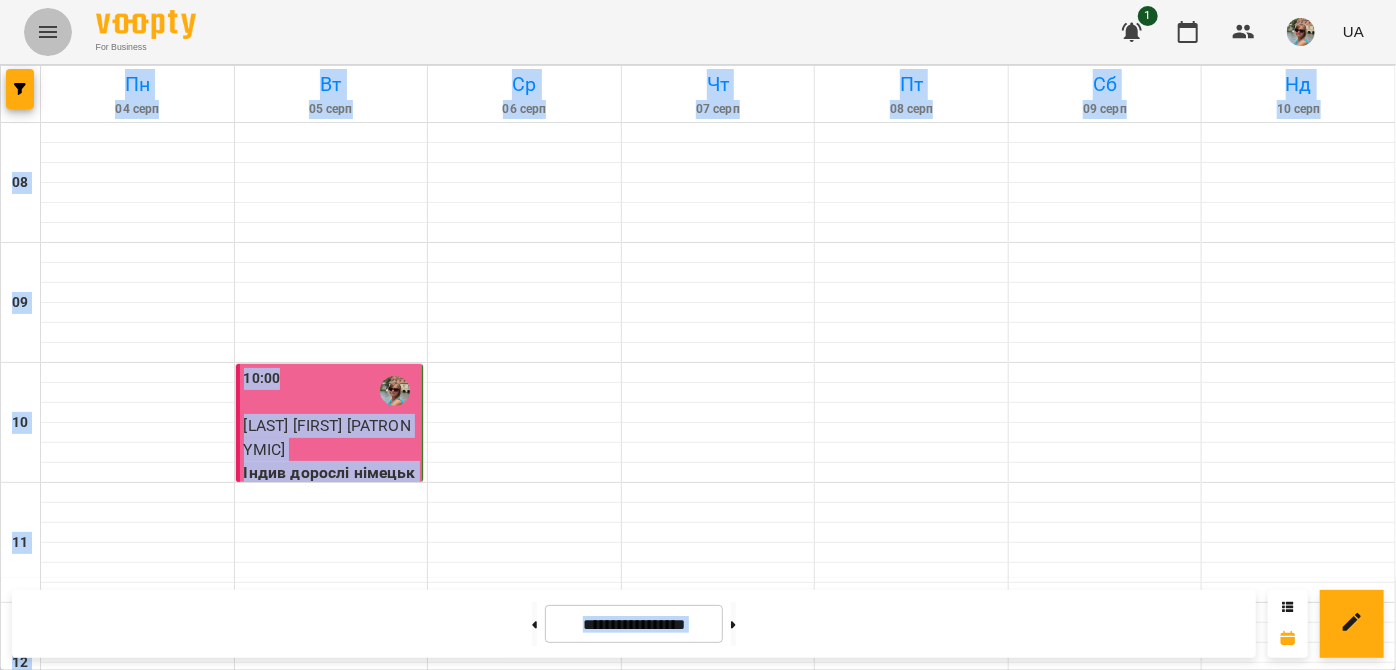 click at bounding box center (48, 32) 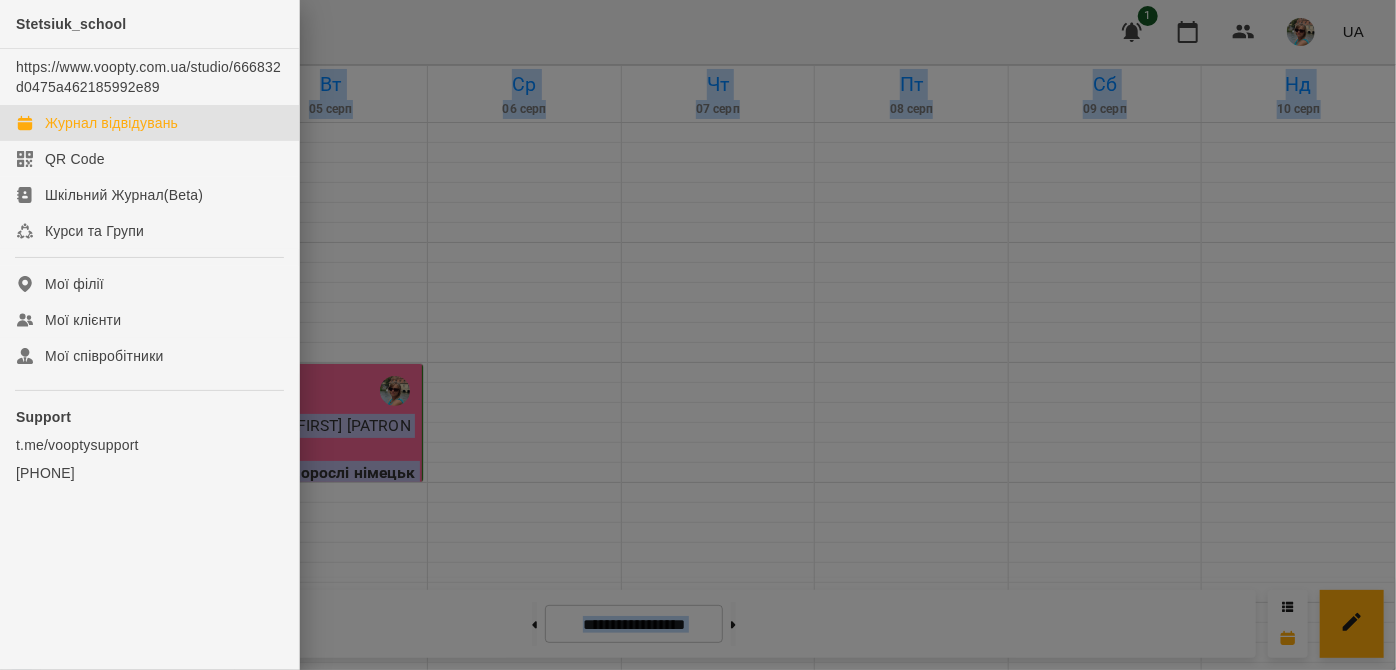 click at bounding box center [698, 335] 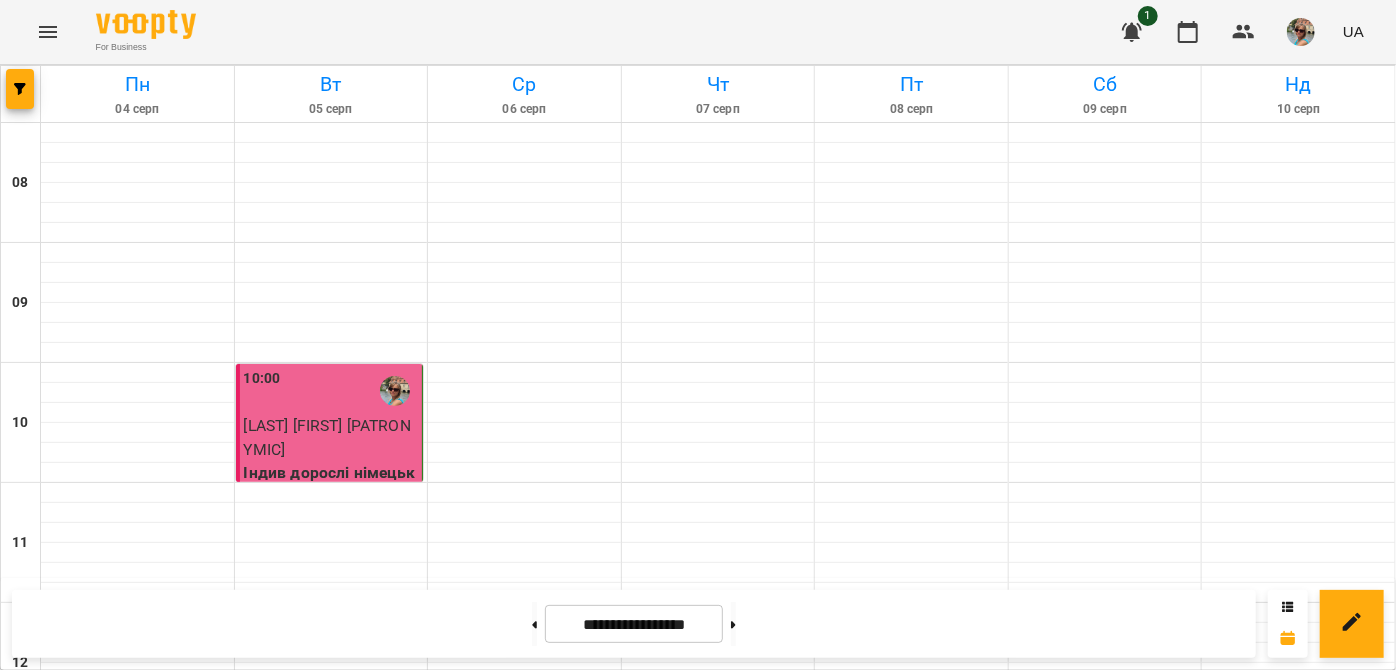 scroll, scrollTop: 1221, scrollLeft: 0, axis: vertical 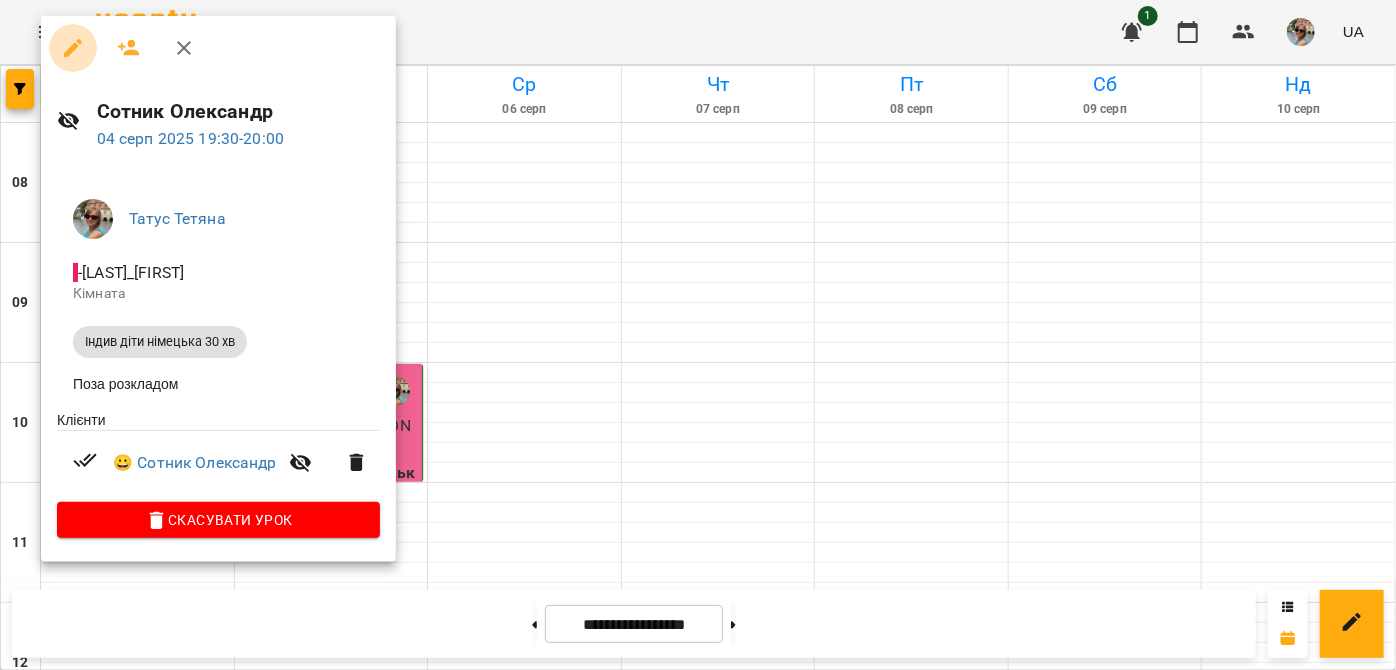 click 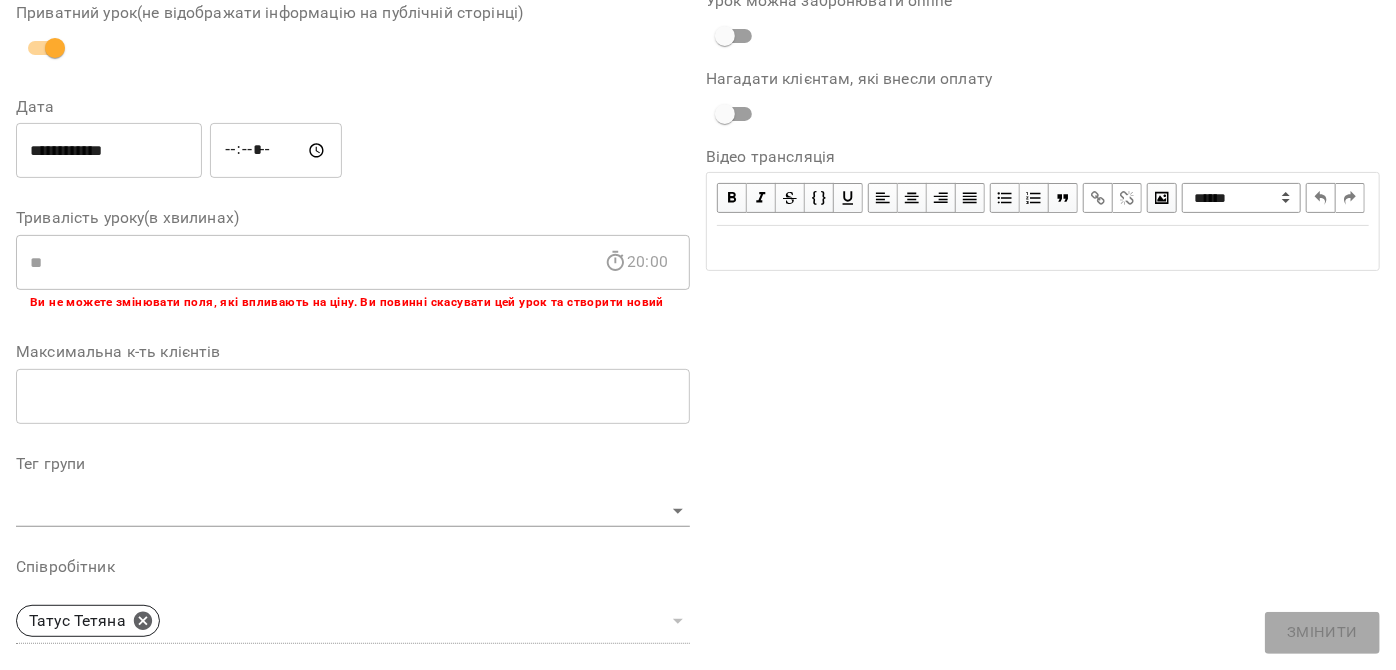 scroll, scrollTop: 0, scrollLeft: 0, axis: both 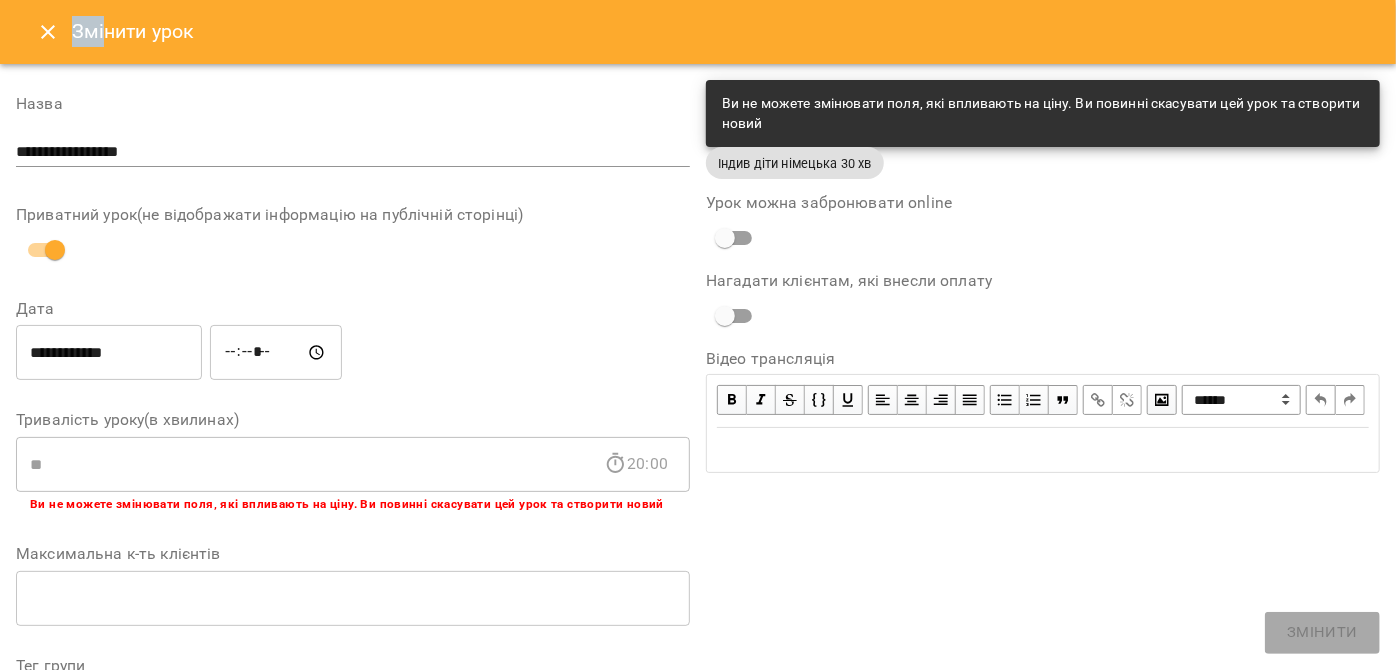 drag, startPoint x: 103, startPoint y: 27, endPoint x: 57, endPoint y: 34, distance: 46.52956 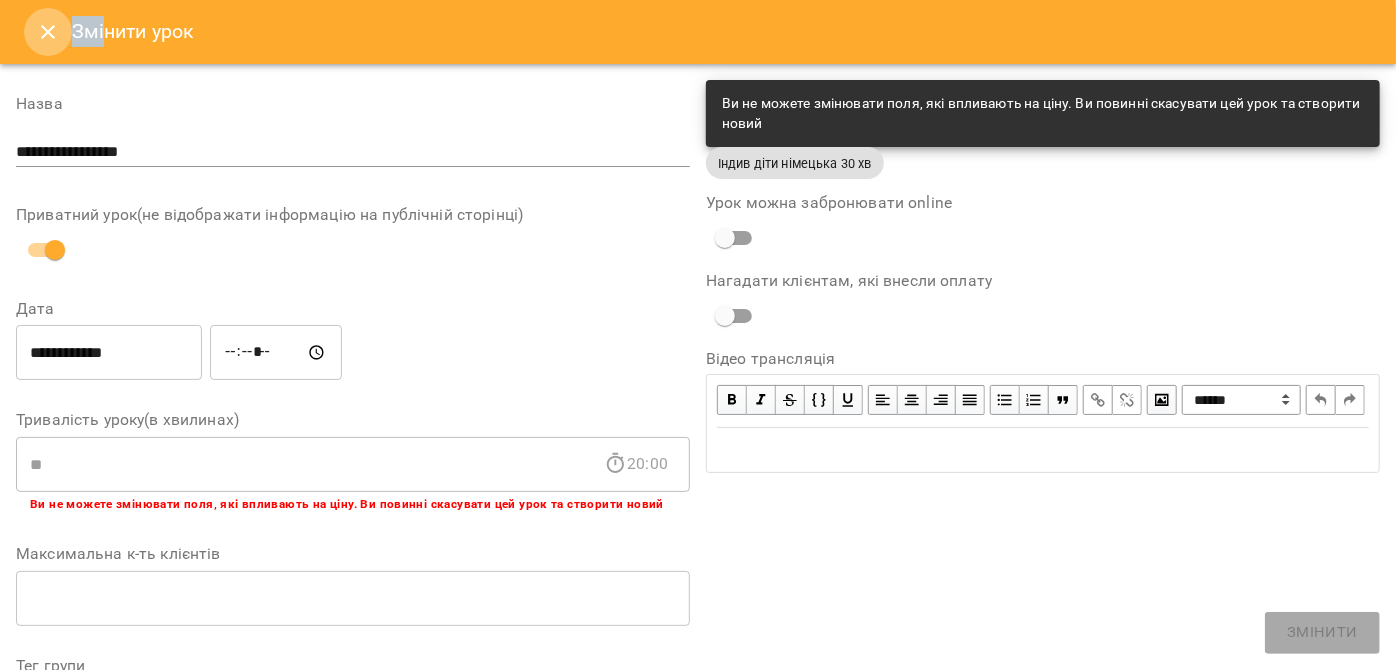 click 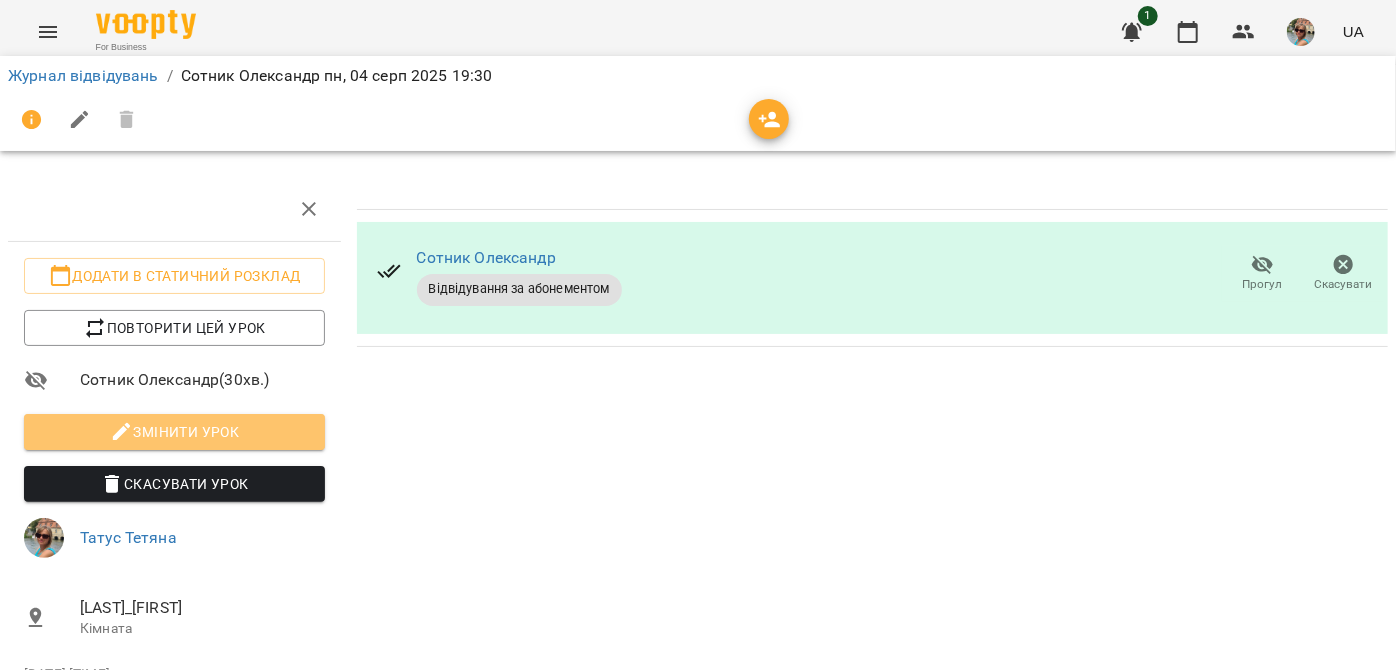 click on "Змінити урок" at bounding box center [174, 432] 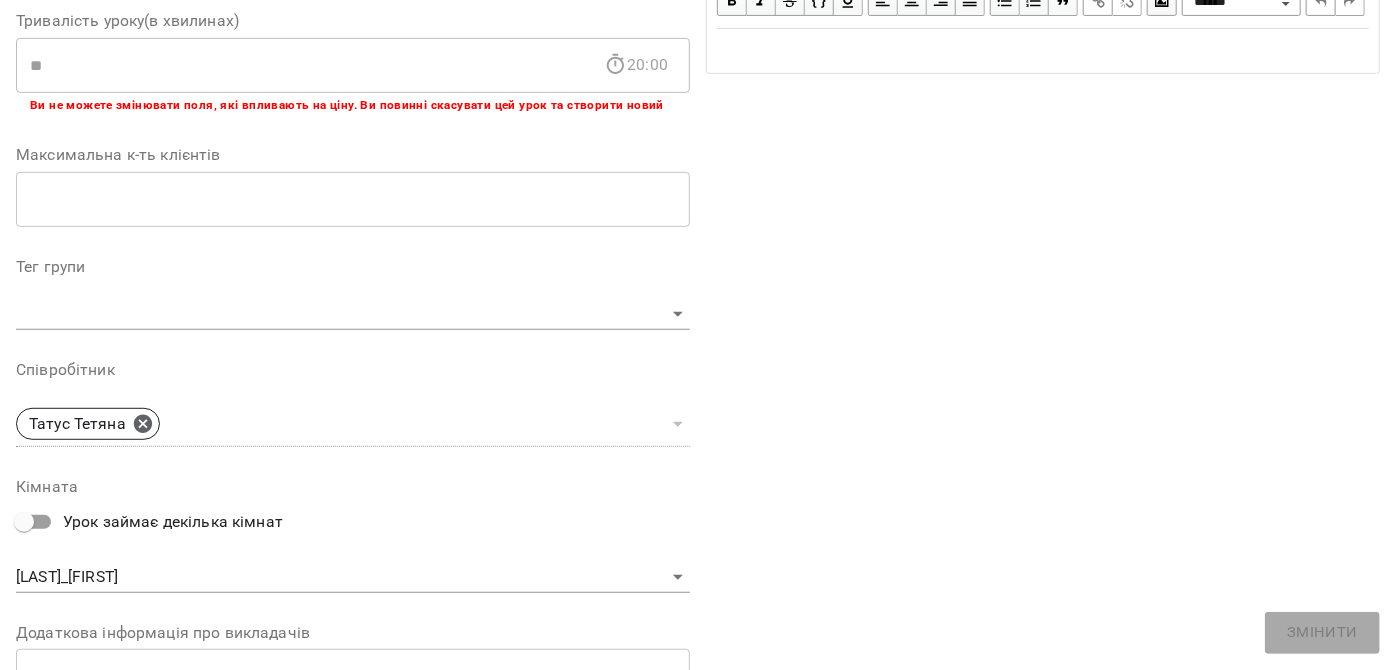 scroll, scrollTop: 0, scrollLeft: 0, axis: both 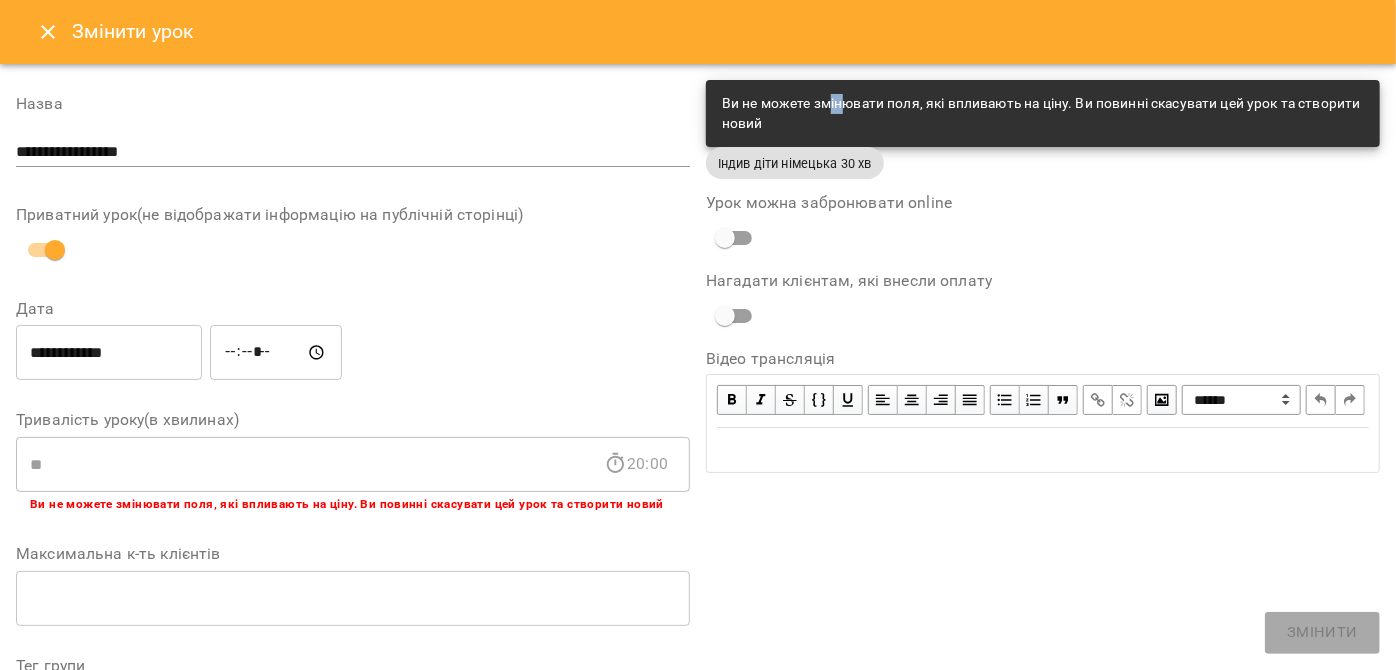 drag, startPoint x: 839, startPoint y: 88, endPoint x: 825, endPoint y: 100, distance: 18.439089 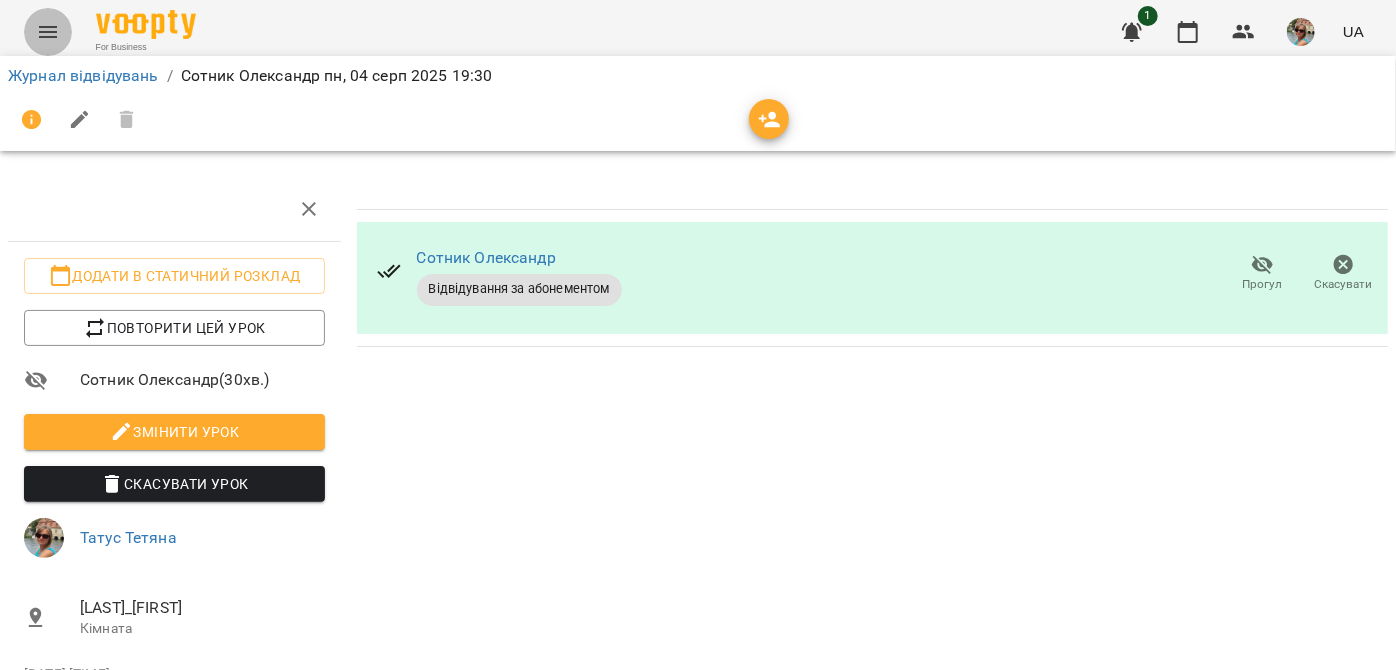 click 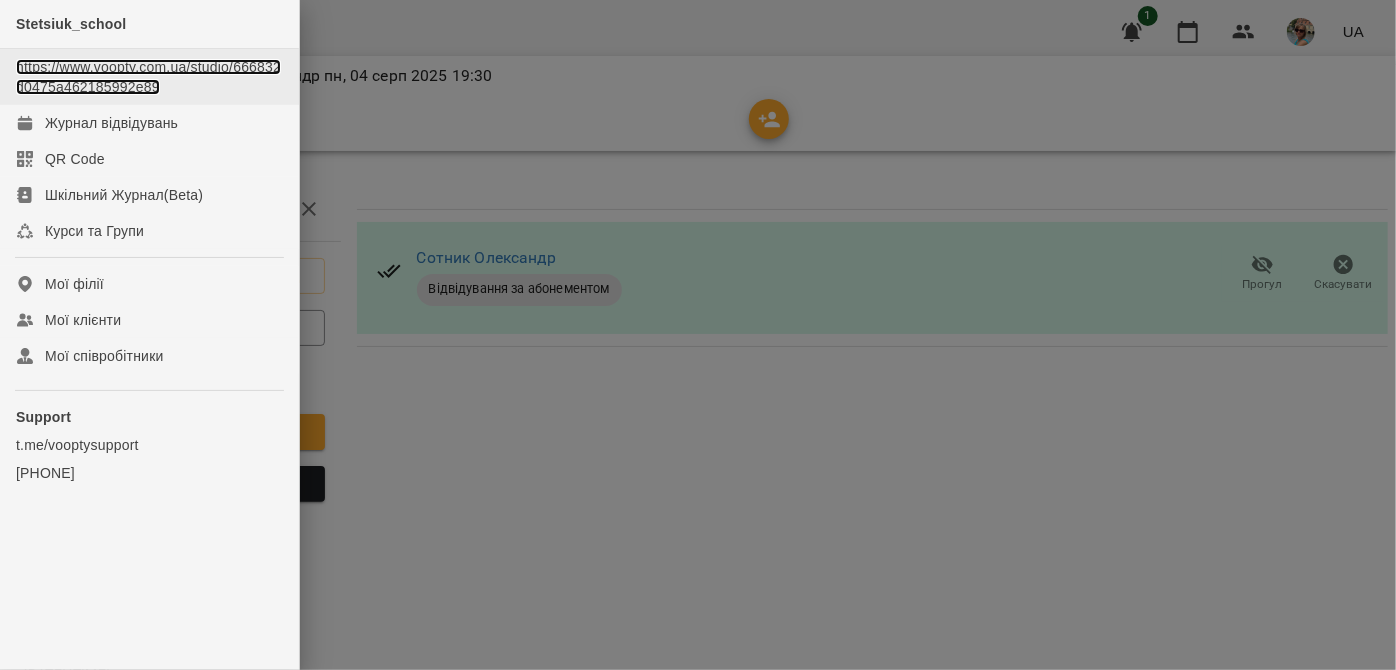 click on "https://www.voopty.com.ua/studio/666832d0475a462185992e89" at bounding box center [148, 77] 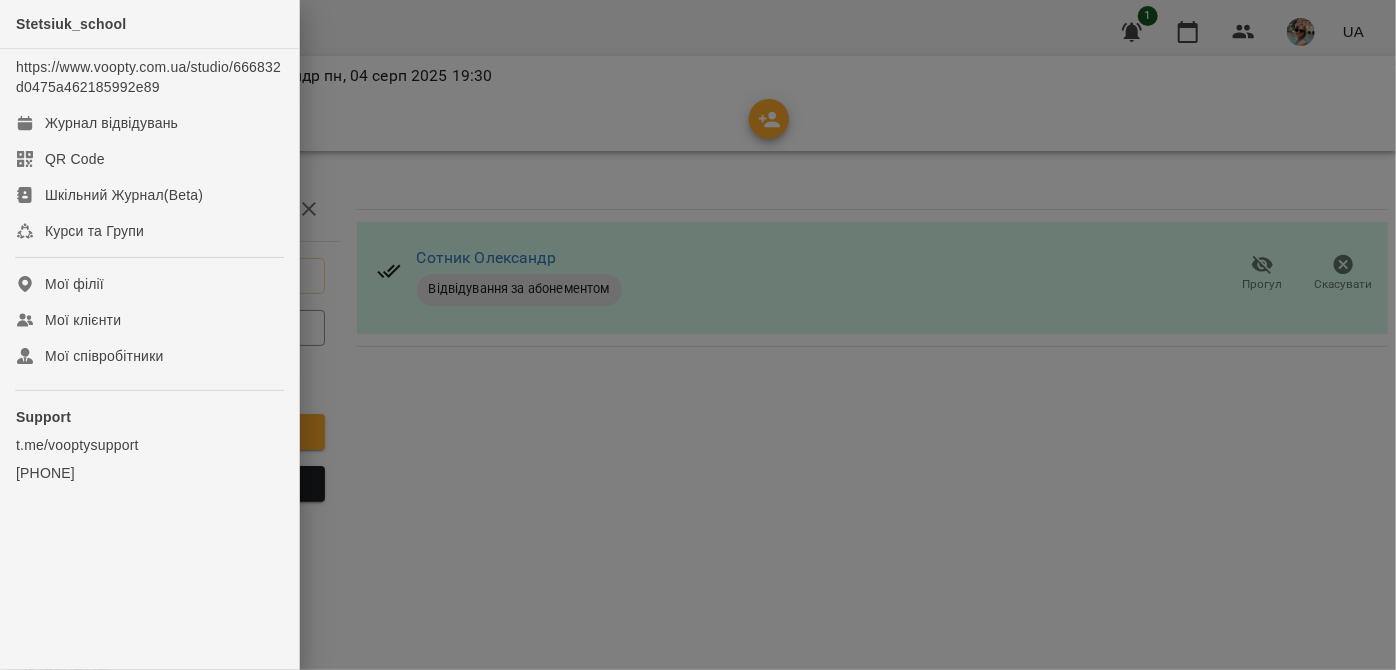click at bounding box center (698, 335) 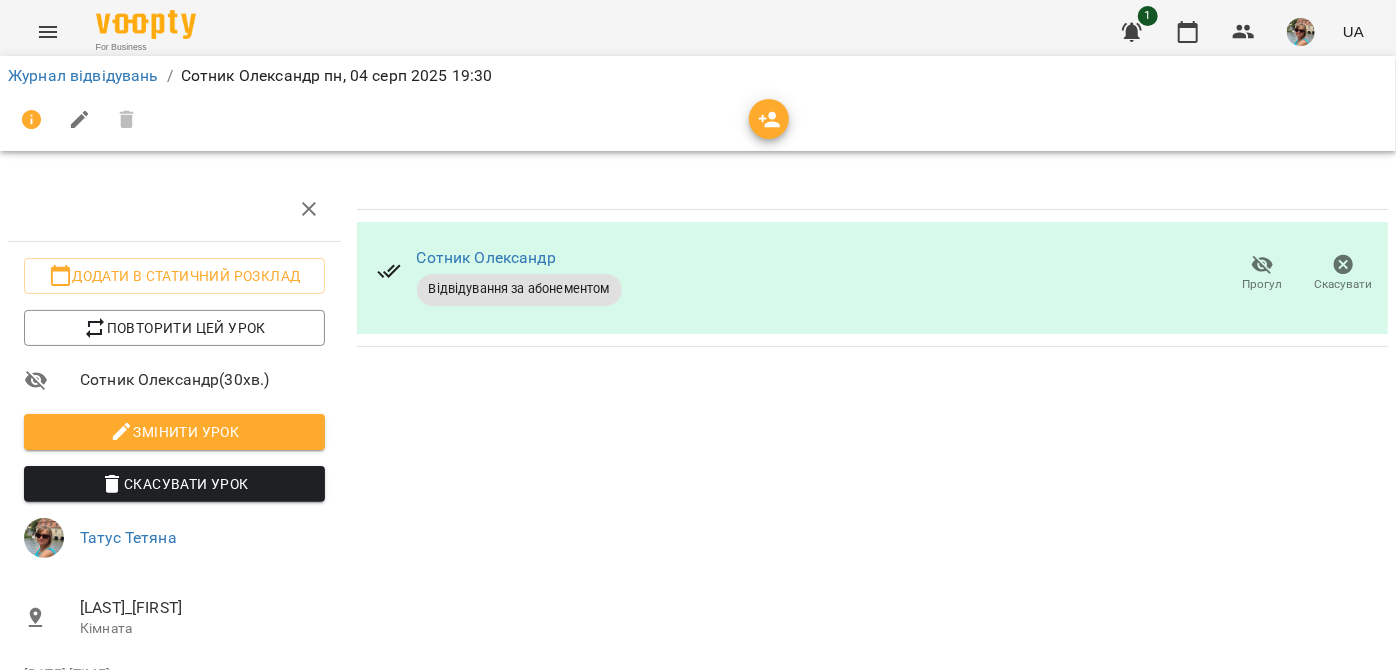 click at bounding box center (79, 120) 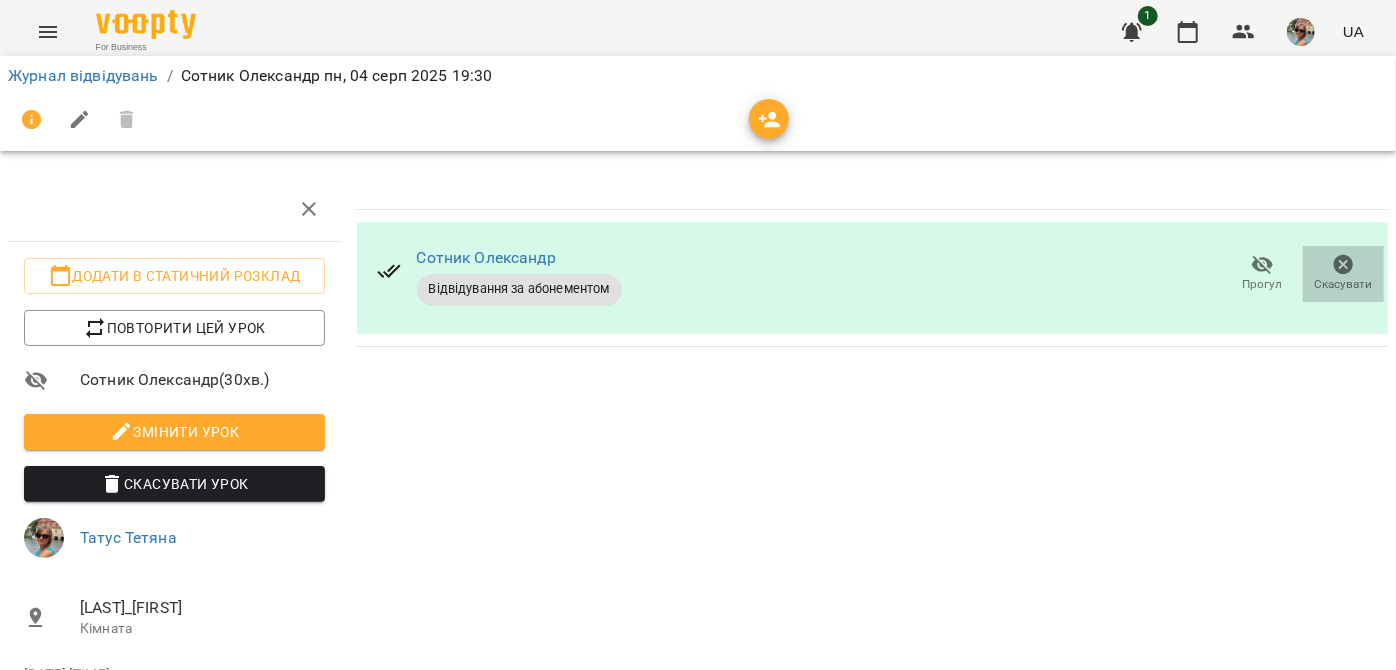 click 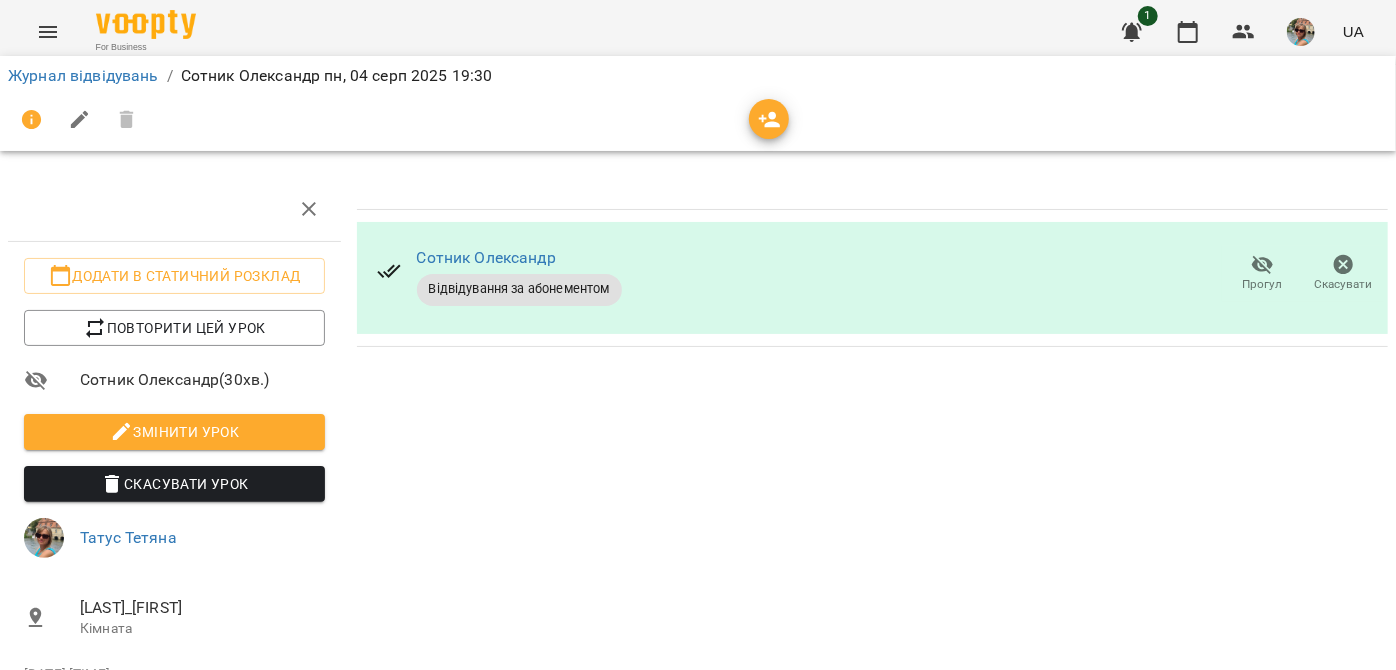 click at bounding box center (872, 193) 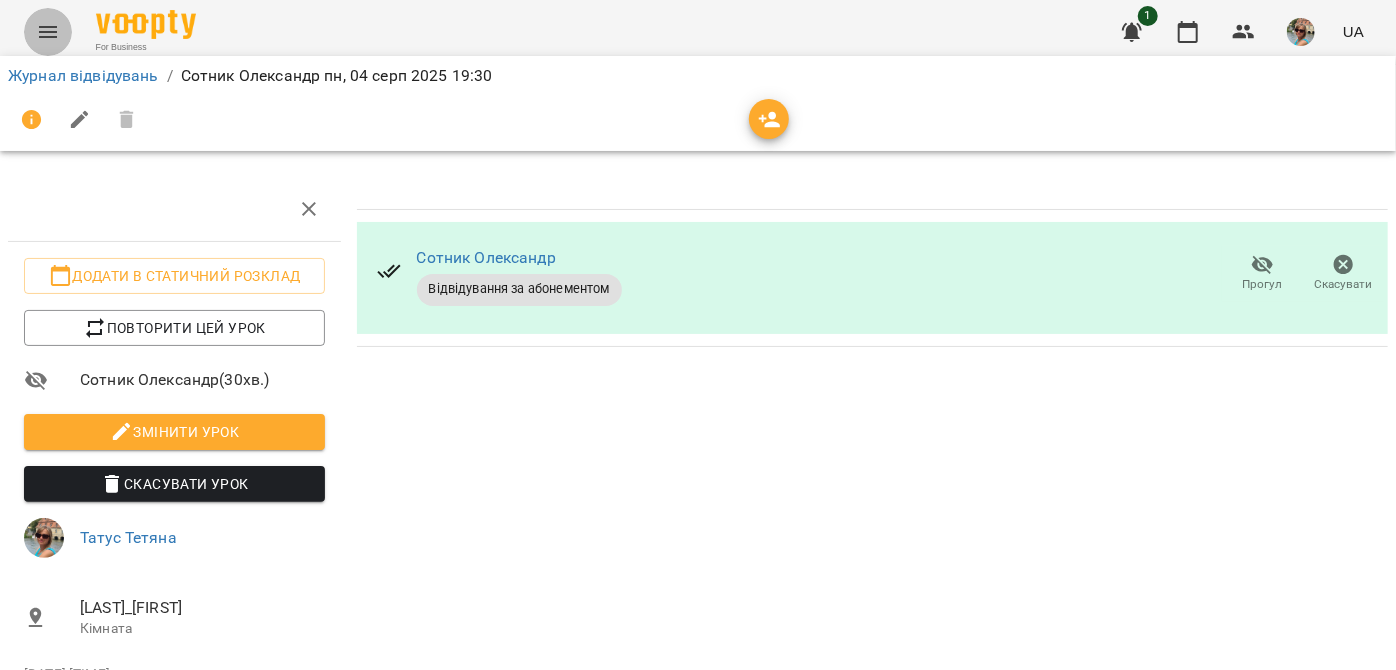 click 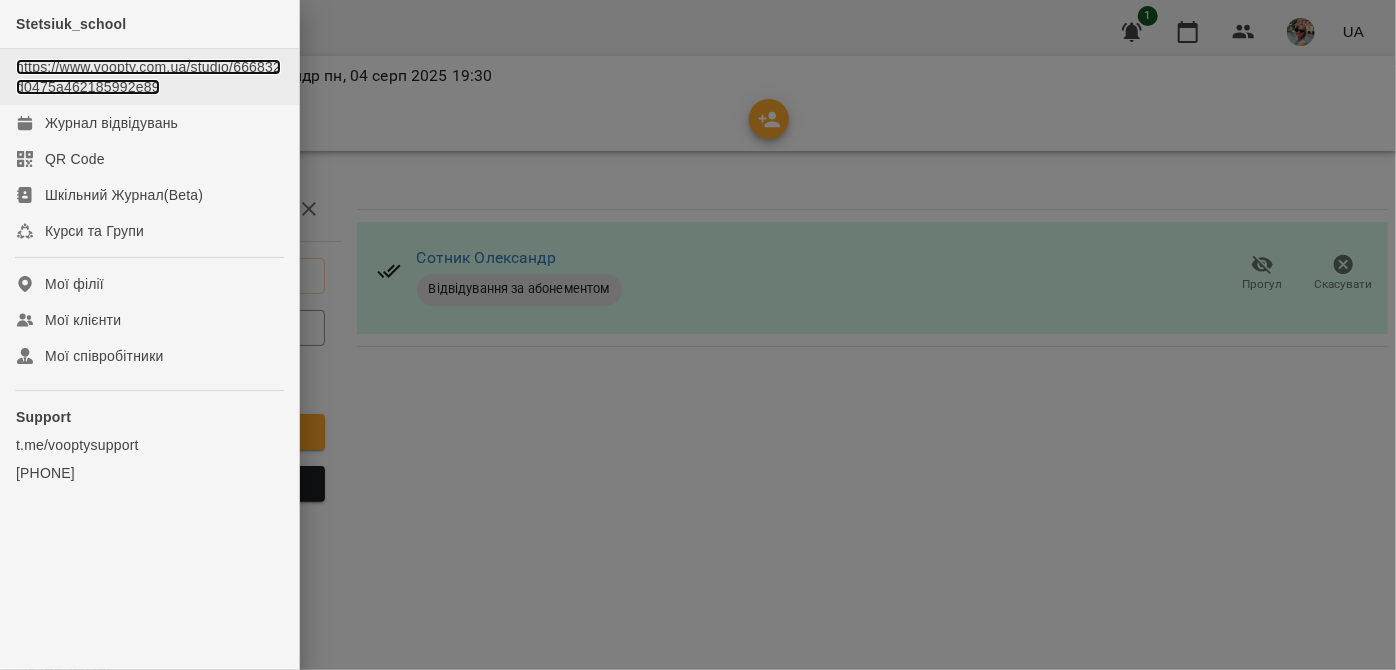 click on "https://www.voopty.com.ua/studio/666832d0475a462185992e89" at bounding box center (148, 77) 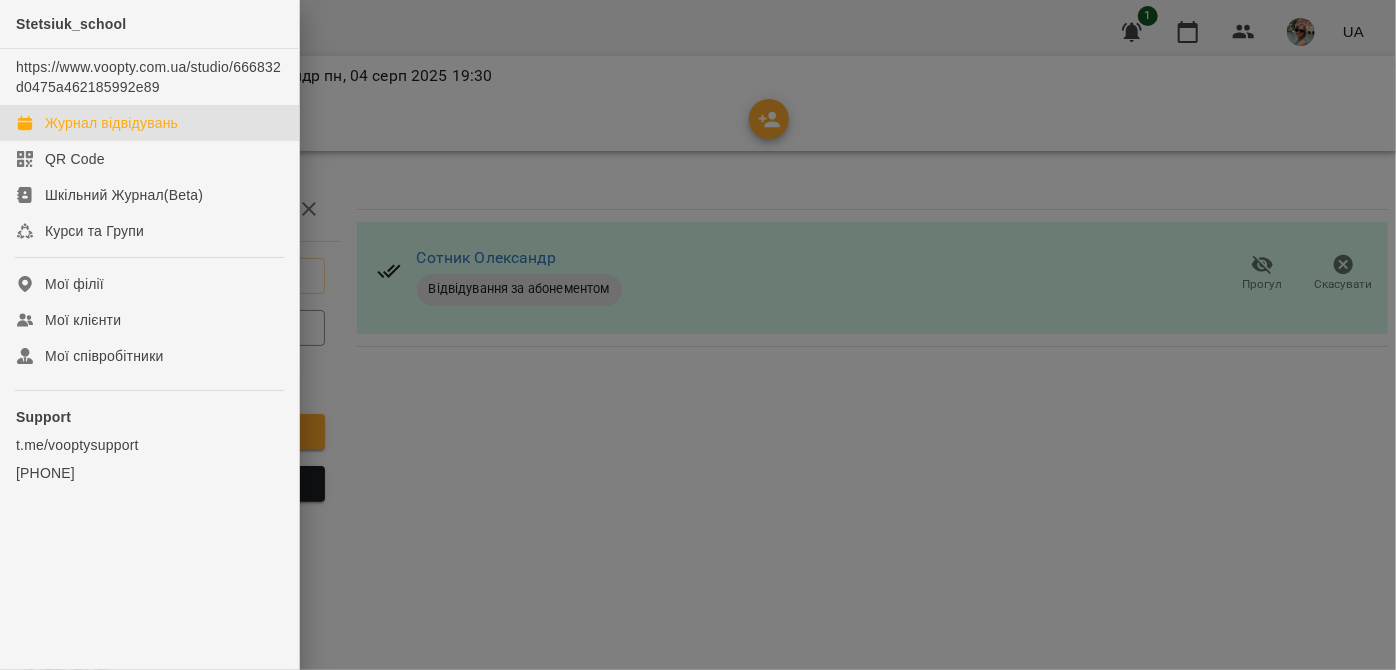 click on "Журнал відвідувань" at bounding box center (111, 123) 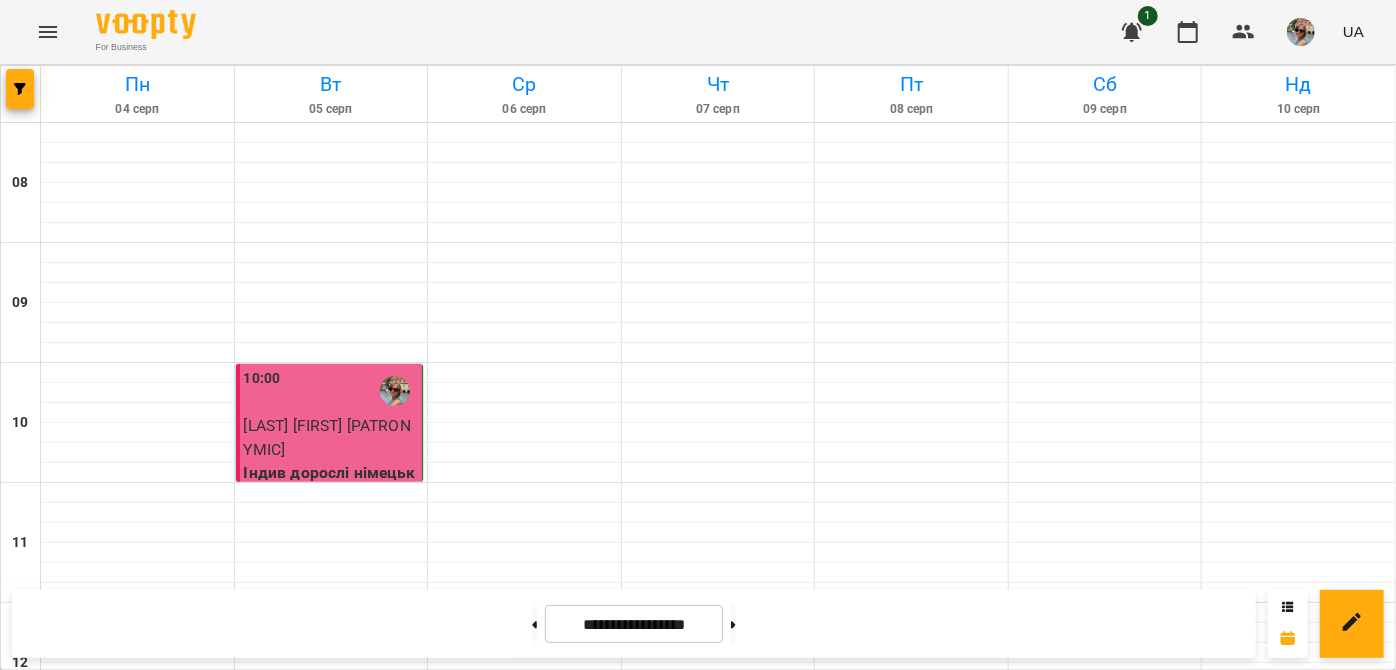 scroll, scrollTop: 1088, scrollLeft: 0, axis: vertical 